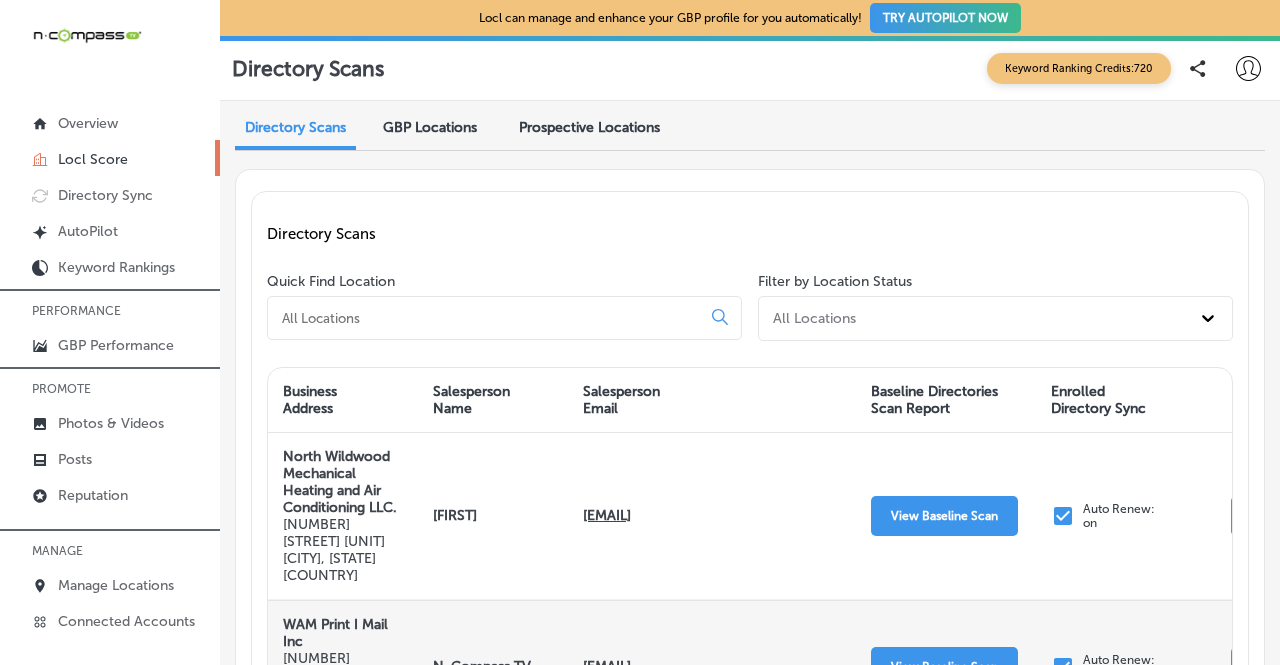 scroll, scrollTop: 0, scrollLeft: 0, axis: both 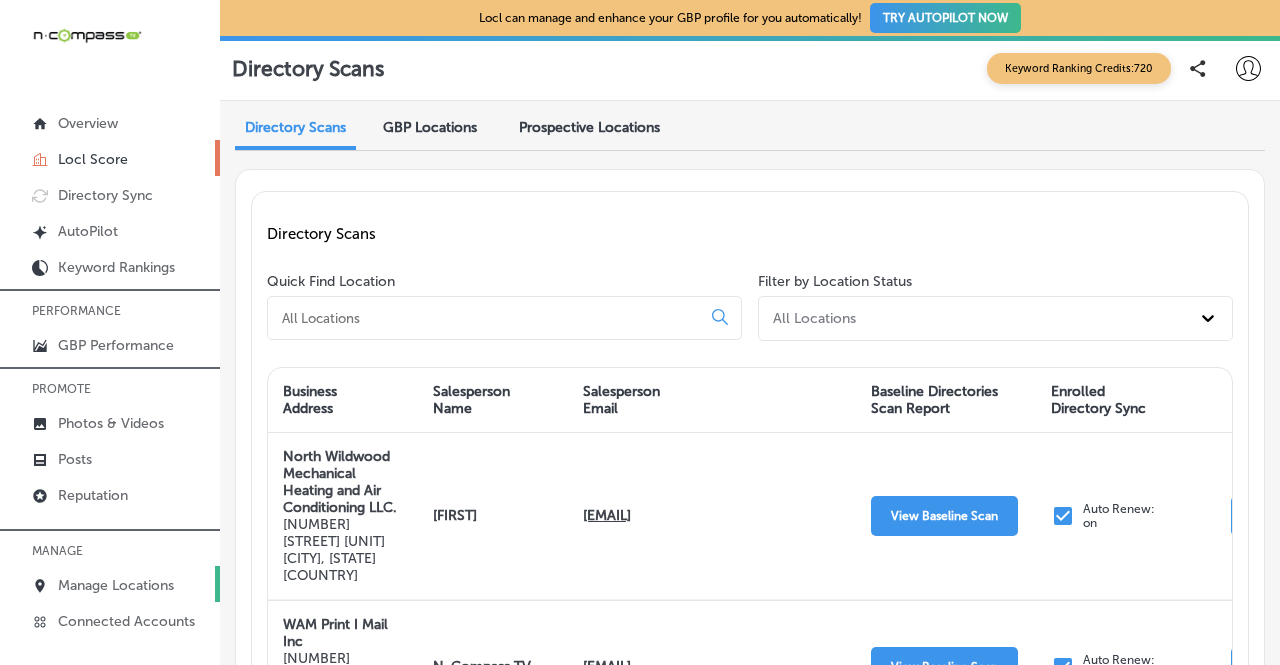 click on "Manage Locations" at bounding box center (116, 585) 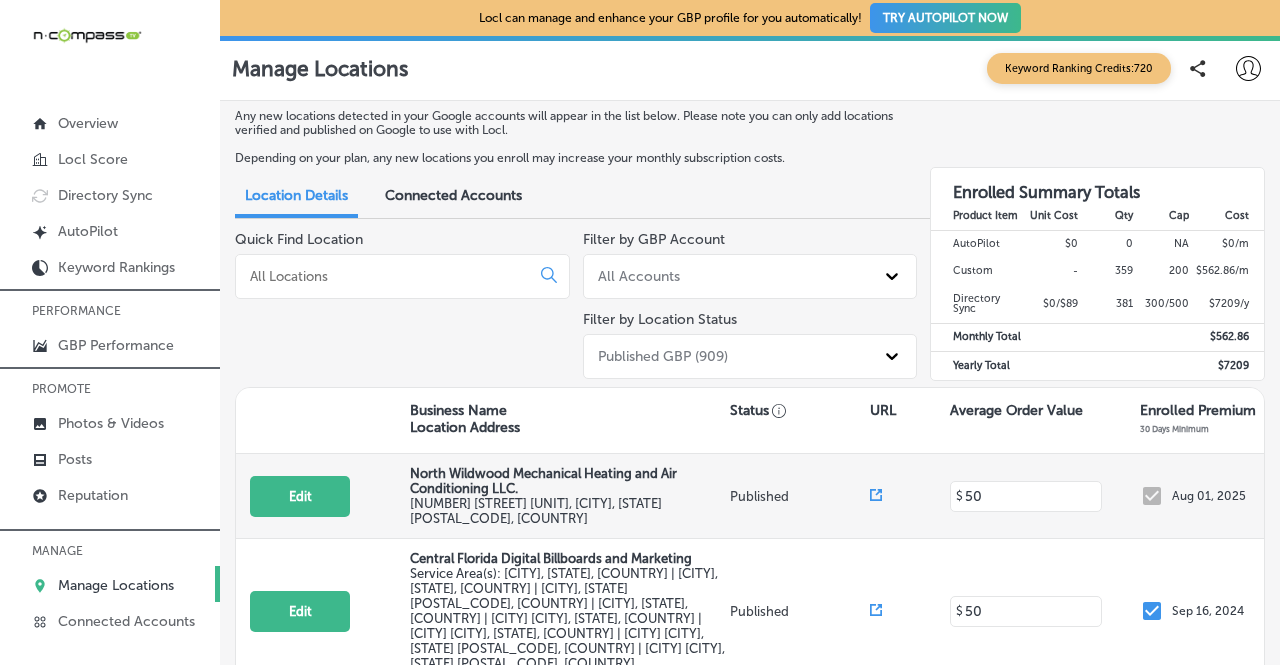 click on "North Wildwood Mechanical Heating and Air Conditioning LLC." at bounding box center [567, 481] 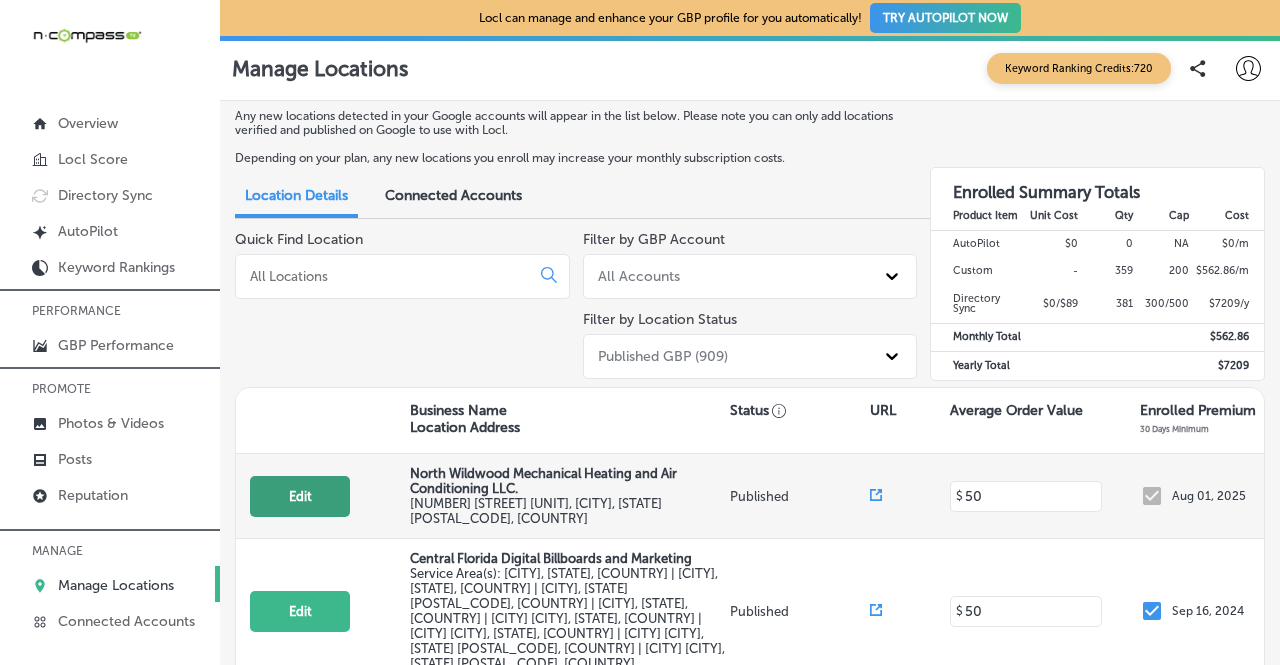 click on "Edit" at bounding box center (300, 496) 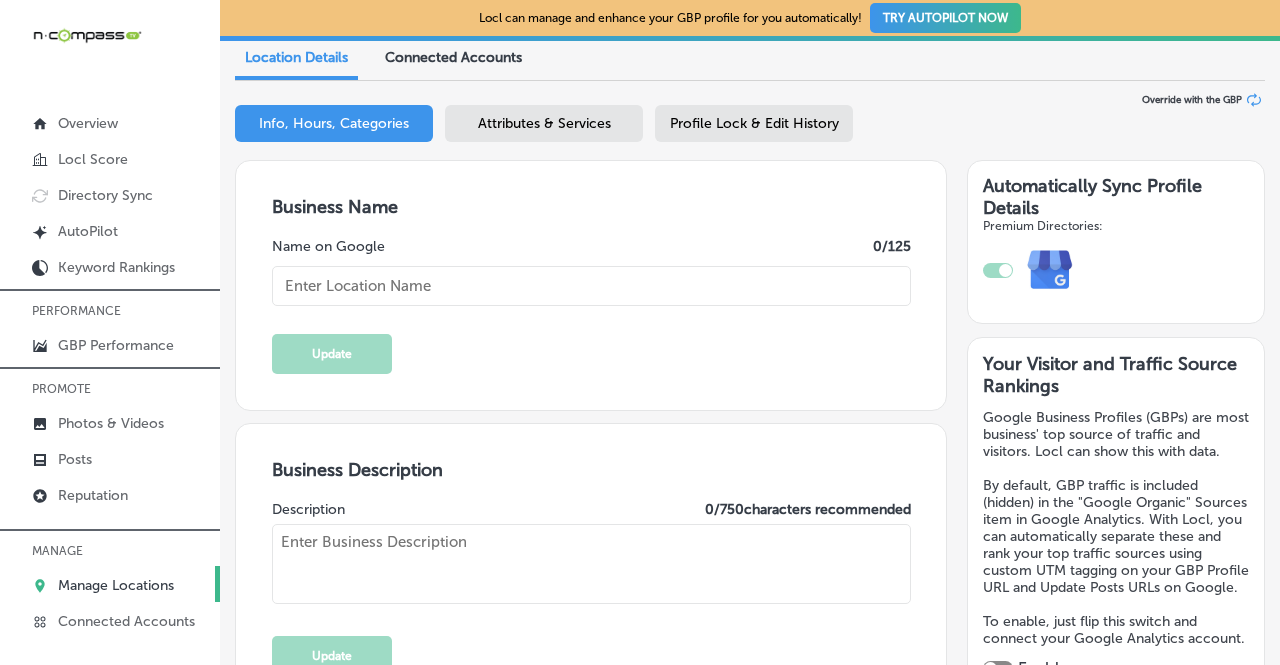 scroll, scrollTop: 200, scrollLeft: 0, axis: vertical 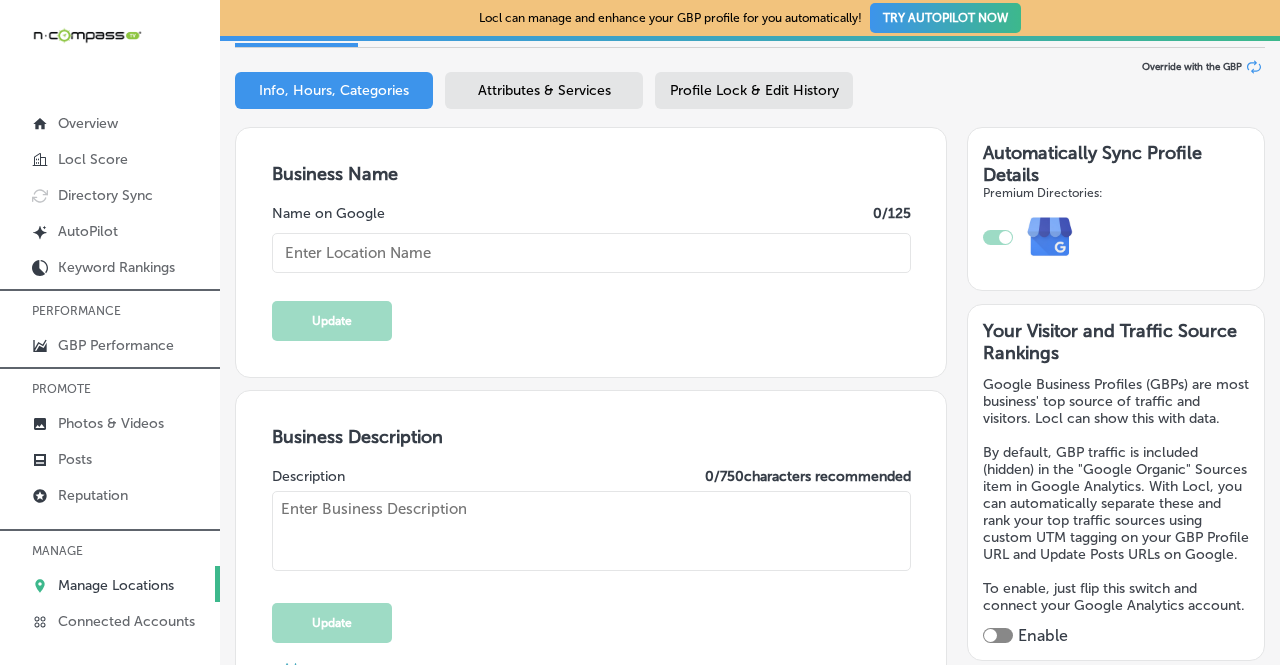 type on "North Wildwood Mechanical Heating and Air Conditioning LLC." 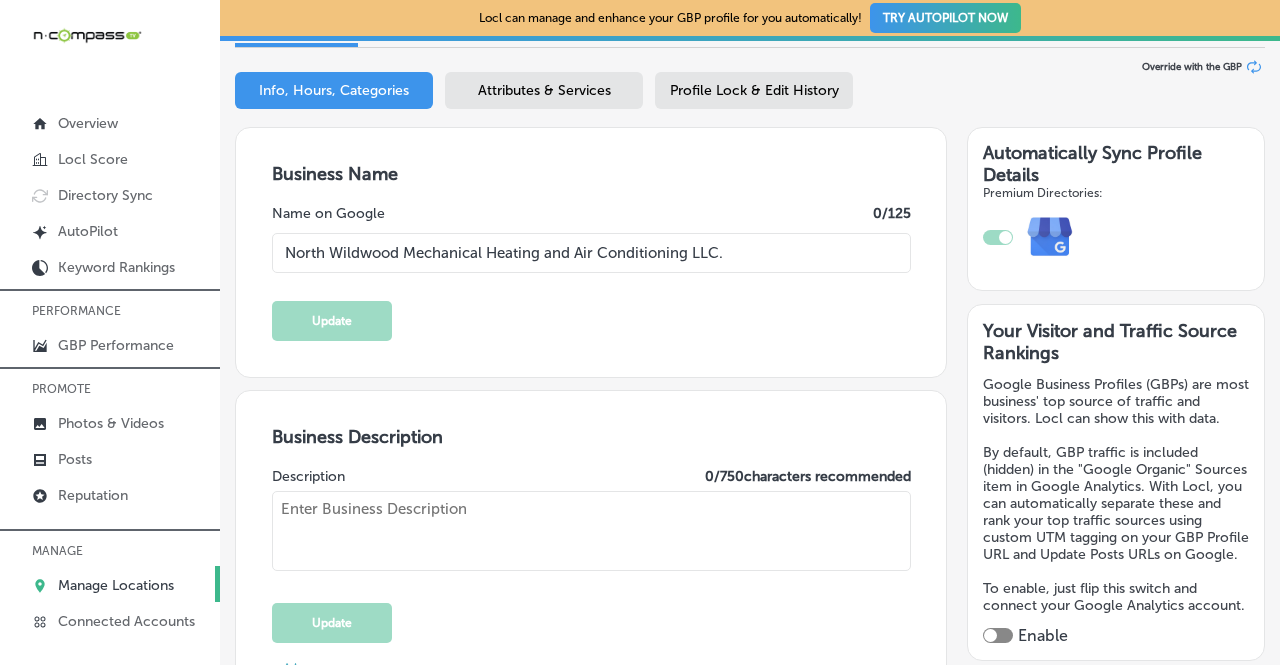 type on "[NUMBER] [STREET]" 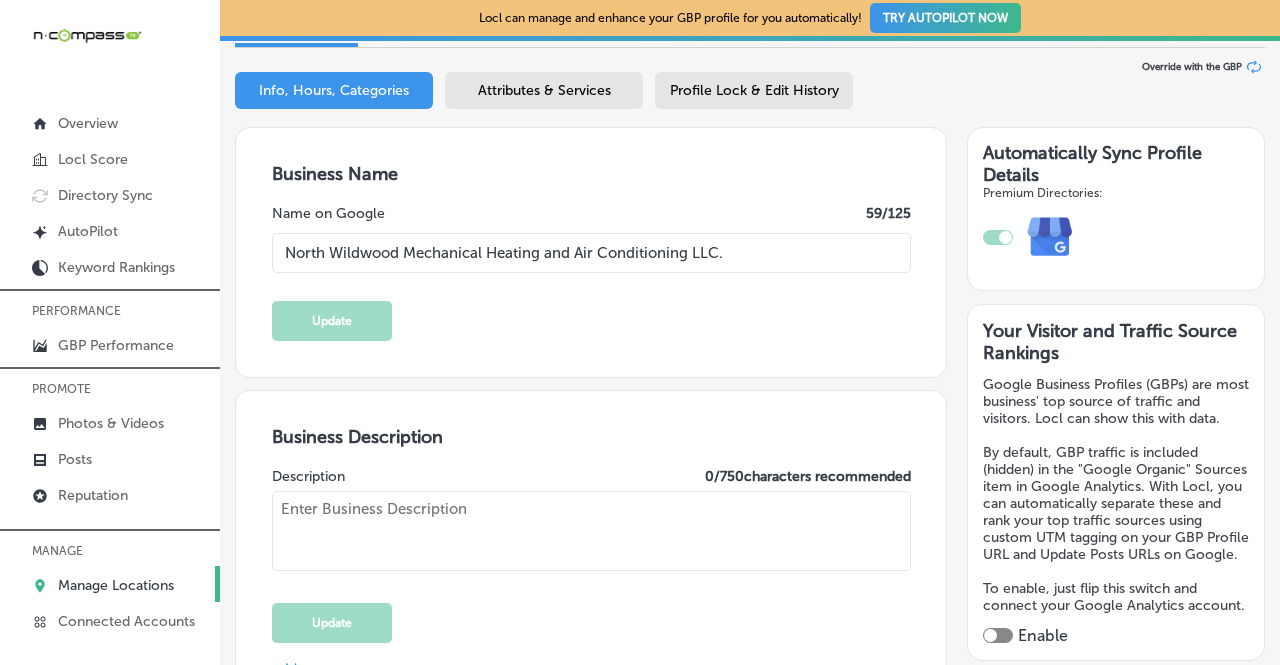 checkbox on "true" 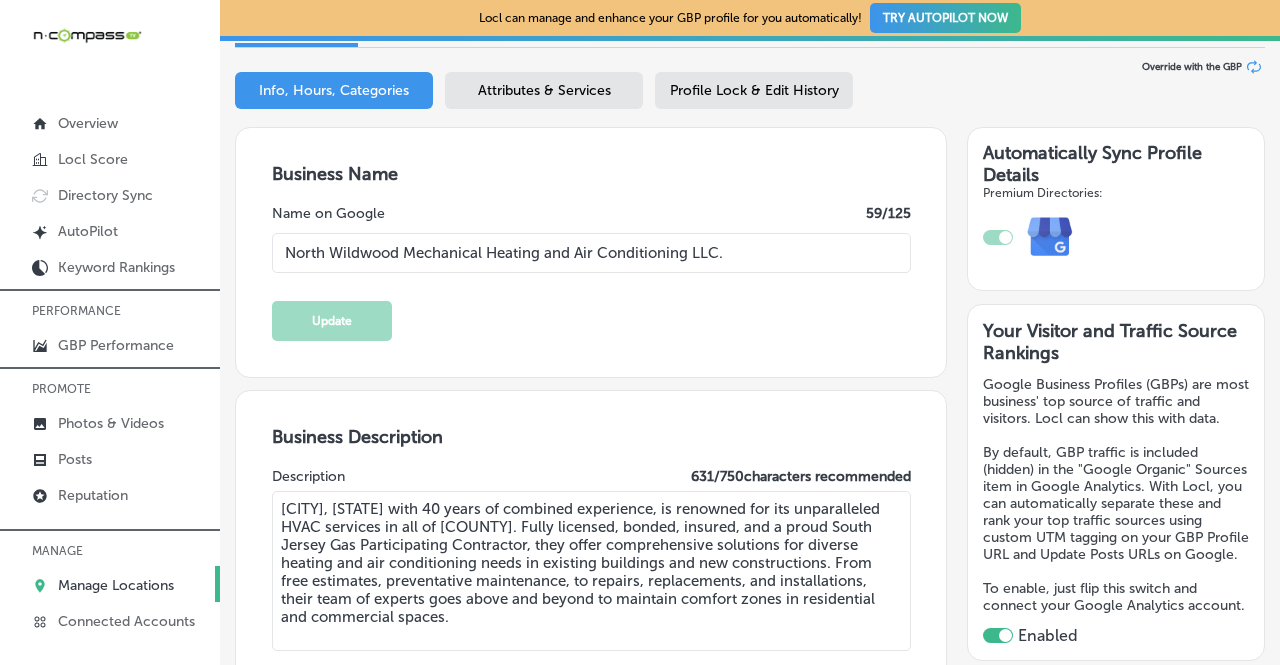 type on "[CITY], [STATE] with 40 years of combined experience, is renowned for its unparalleled HVAC services in all of [COUNTY]. Fully licensed, bonded, insured, and a proud South Jersey Gas Participating Contractor, they offer comprehensive solutions for diverse heating and air conditioning needs in existing buildings and new constructions. From free estimates, preventative maintenance, to repairs, replacements, and installations, their team of experts goes above and beyond to maintain comfort zones in residential and commercial spaces." 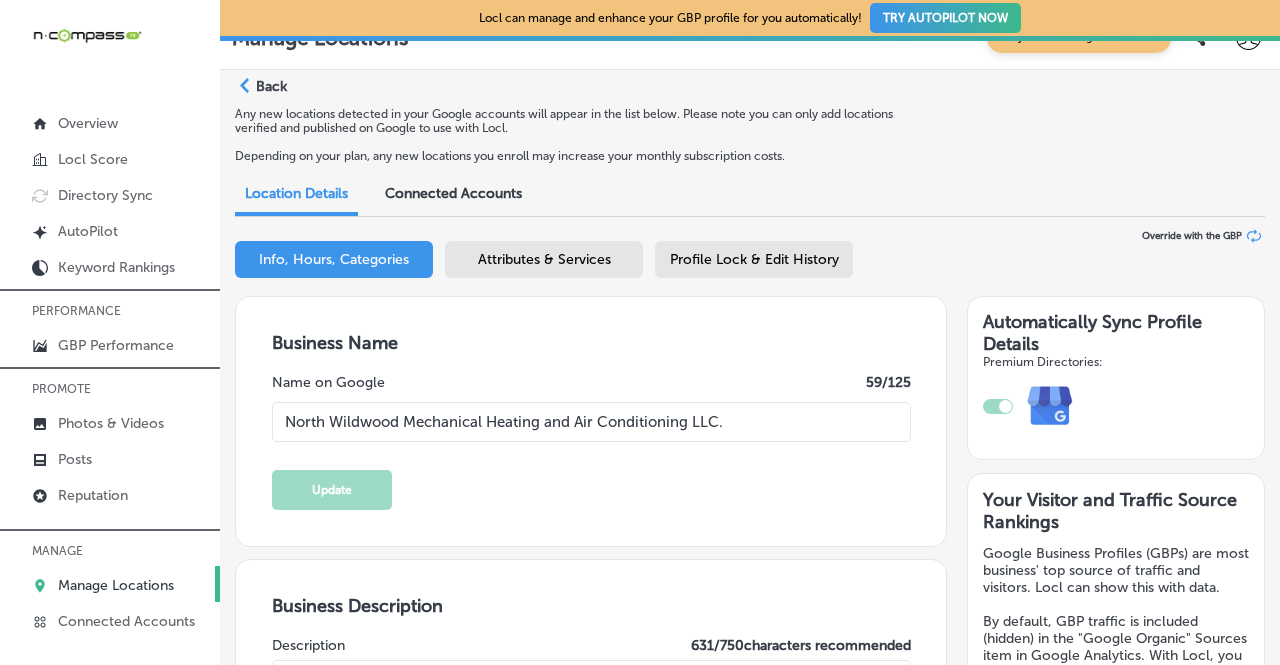 scroll, scrollTop: 0, scrollLeft: 0, axis: both 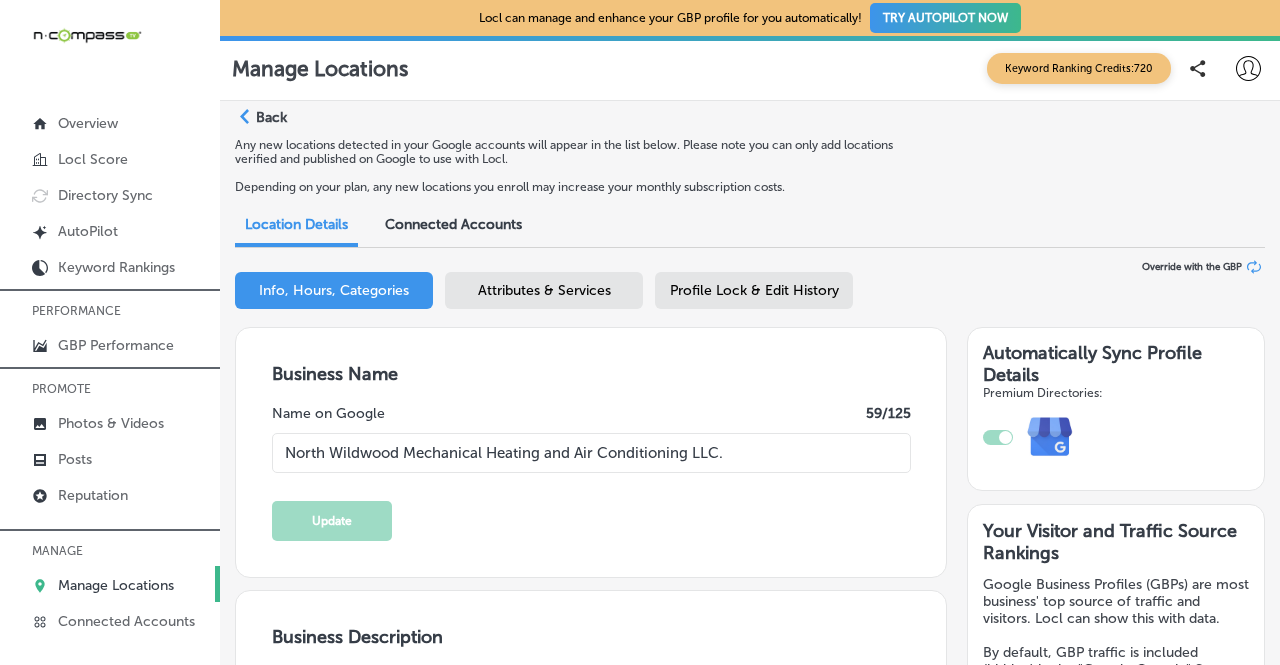click on "Attributes & Services" at bounding box center (544, 290) 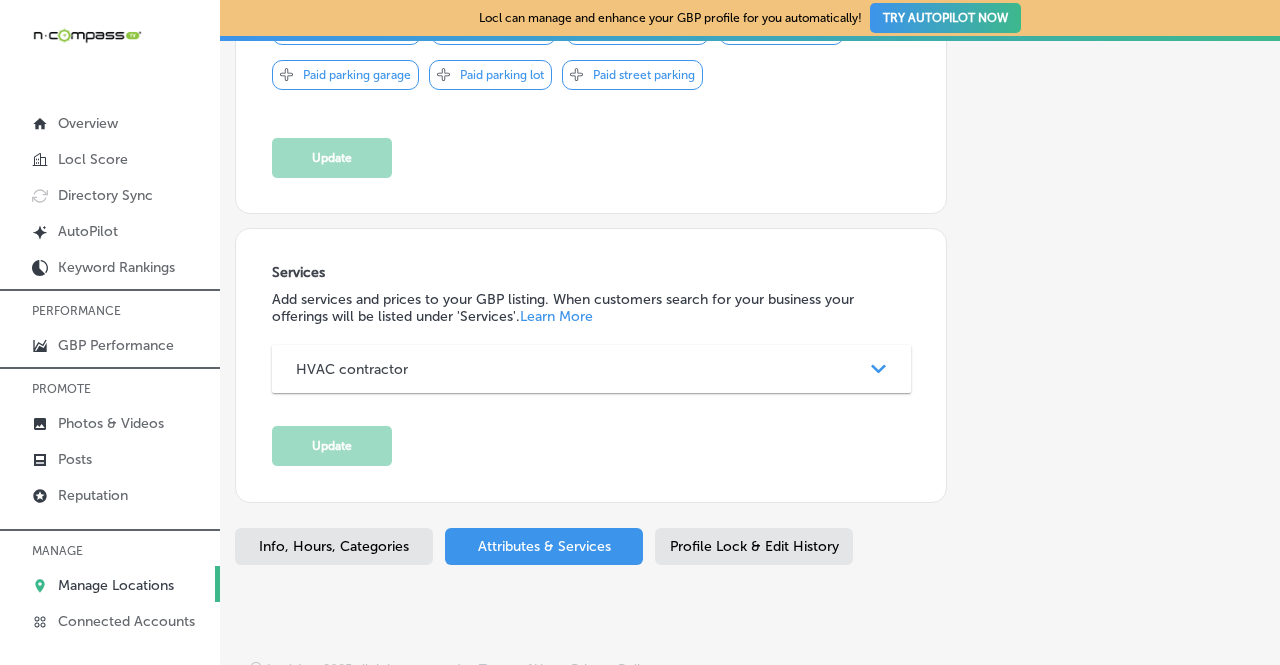 scroll, scrollTop: 1338, scrollLeft: 0, axis: vertical 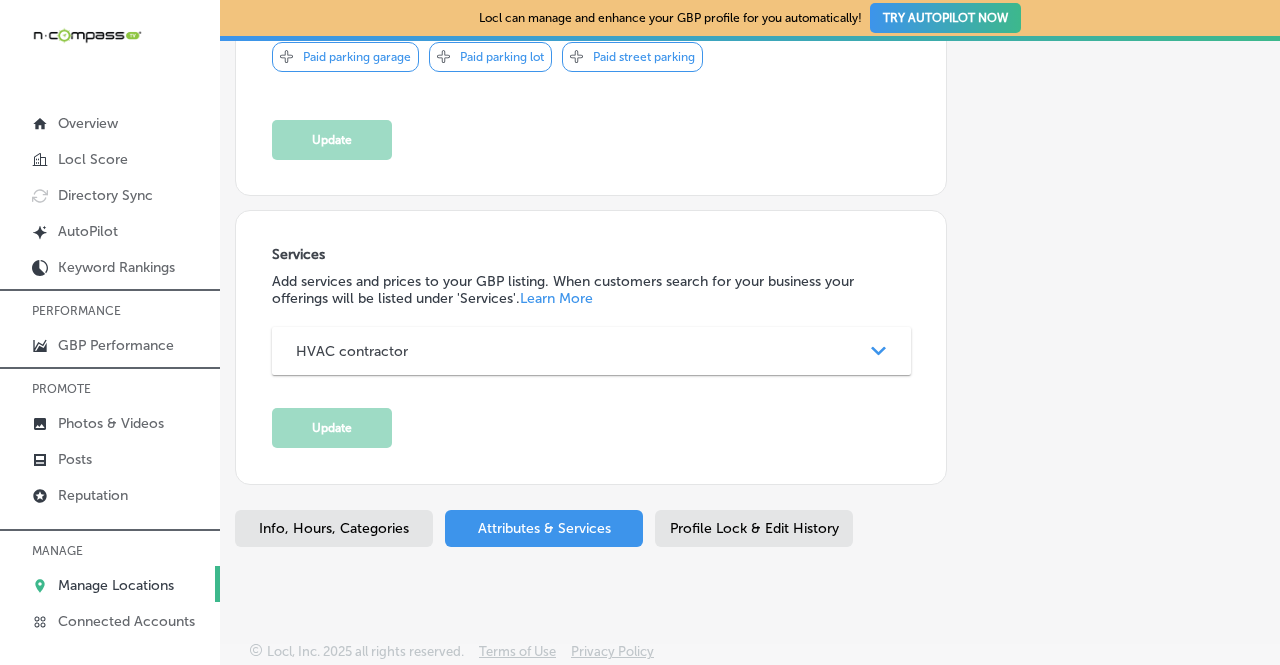 click on "HVAC contractor" at bounding box center (591, 351) 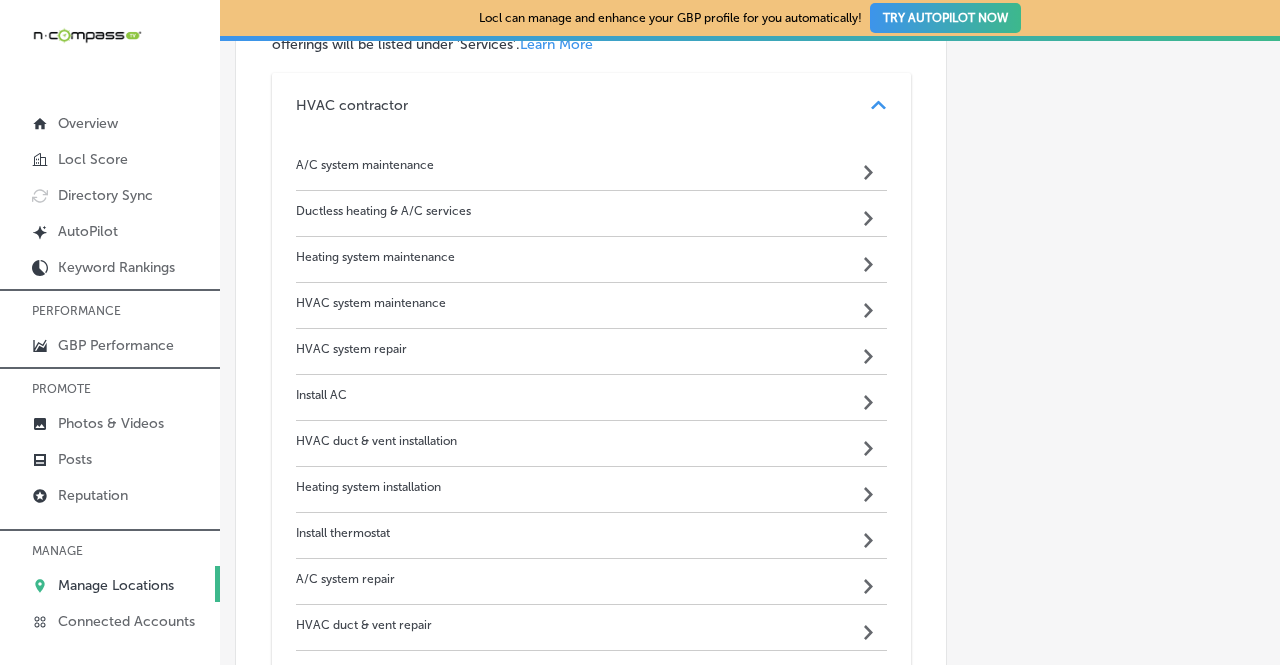 scroll, scrollTop: 1438, scrollLeft: 0, axis: vertical 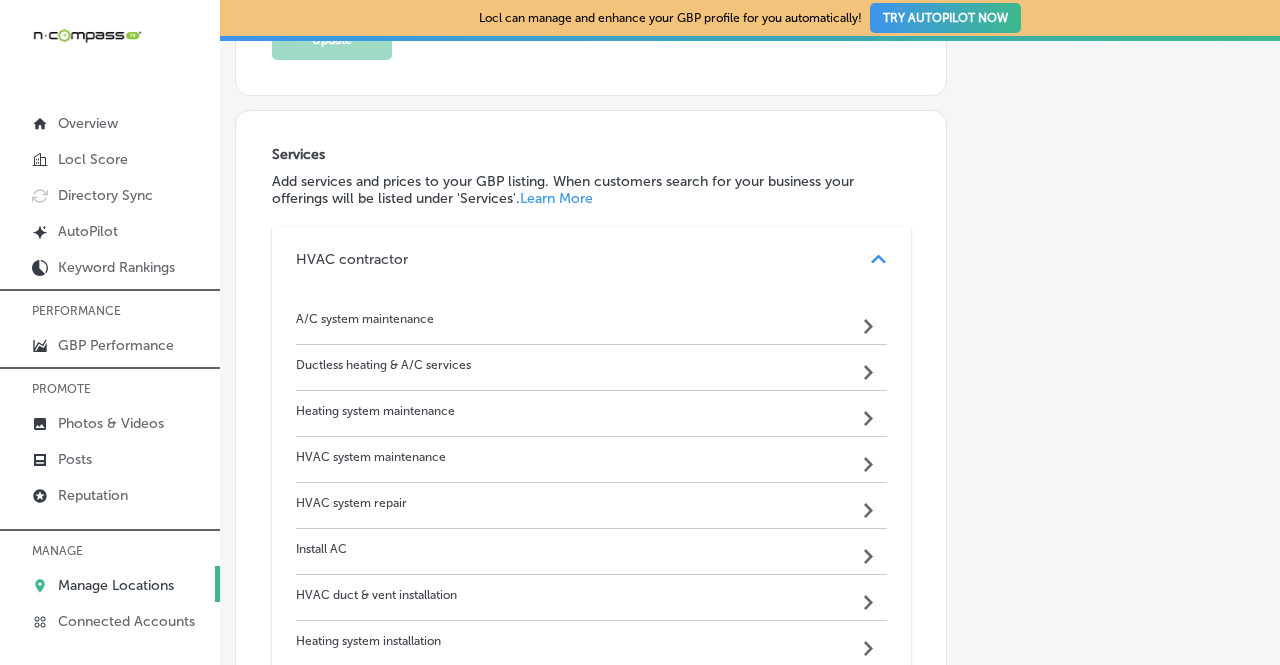click on "Path
Created with Sketch." at bounding box center (878, 259) 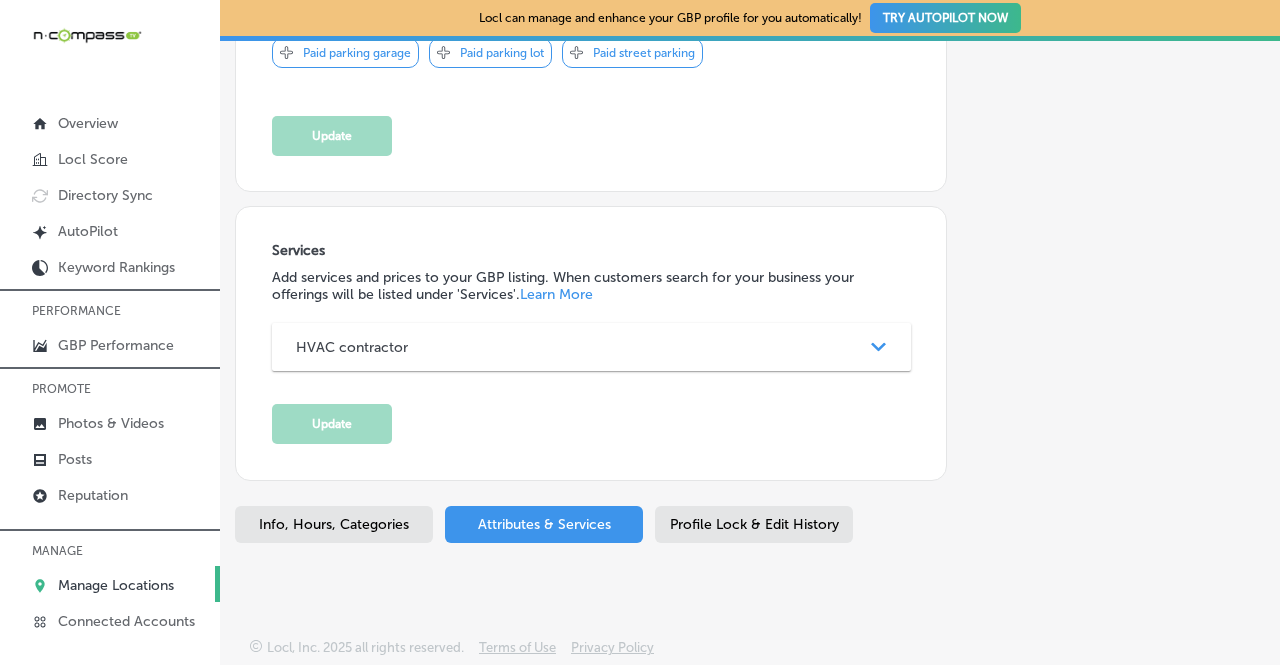 scroll, scrollTop: 1338, scrollLeft: 0, axis: vertical 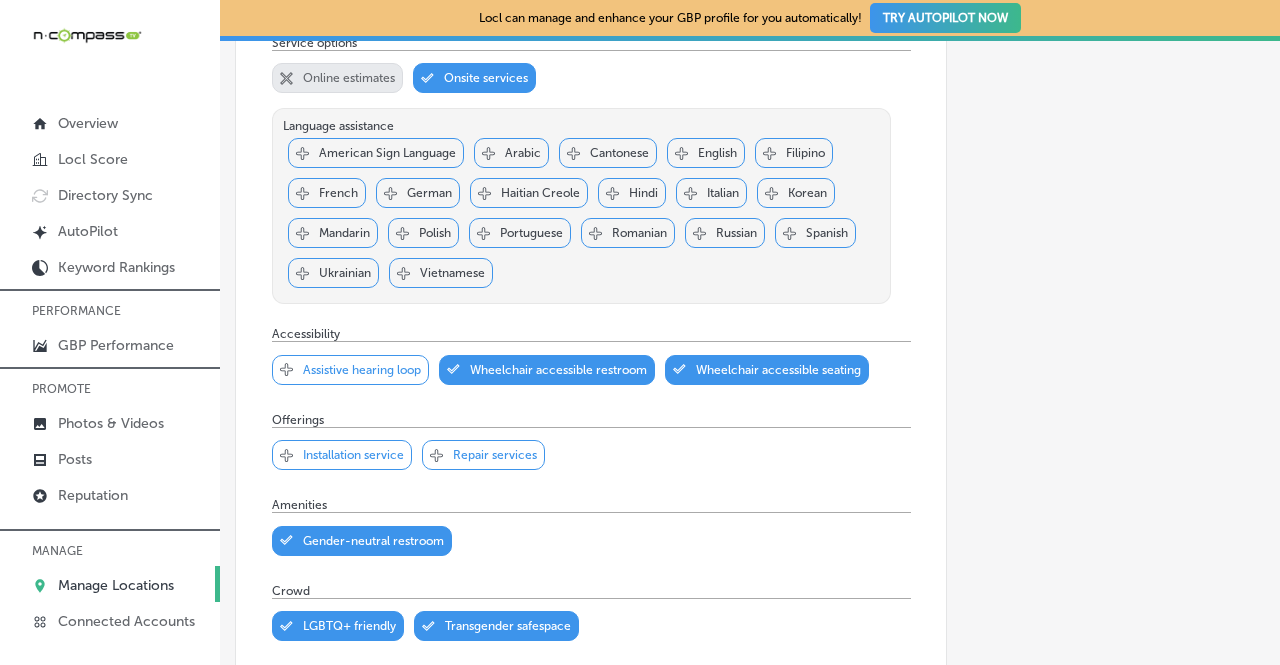 click on "Manage Locations" at bounding box center (110, 584) 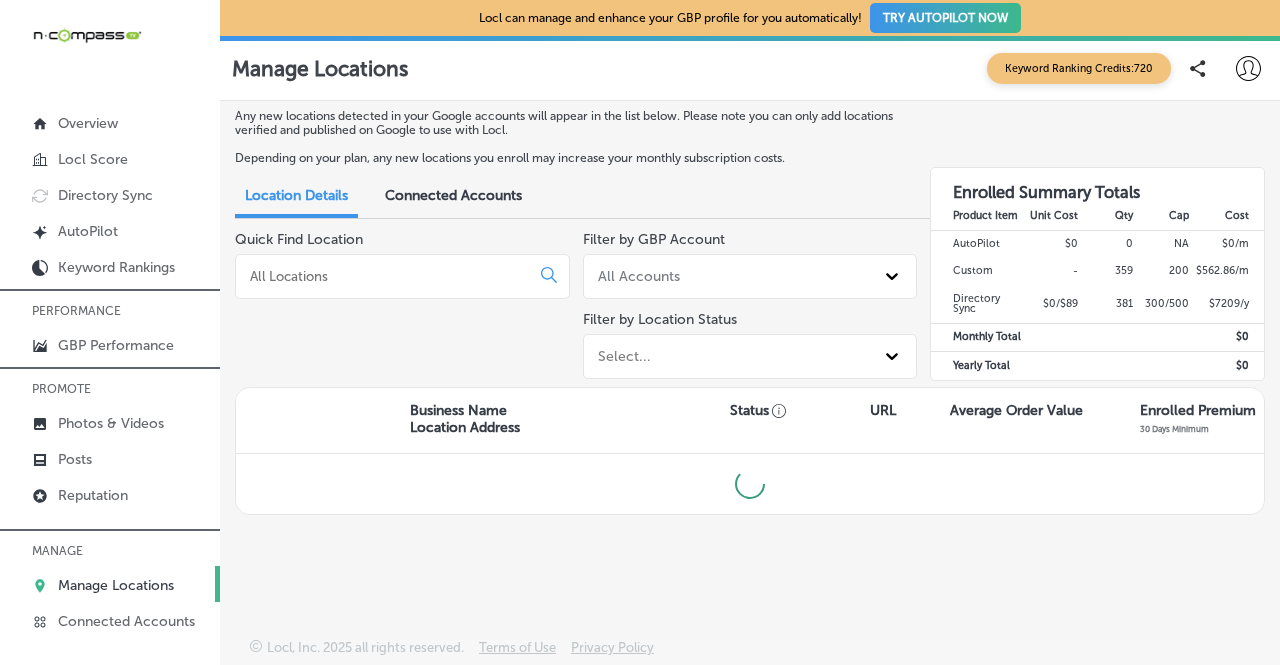 scroll, scrollTop: 0, scrollLeft: 0, axis: both 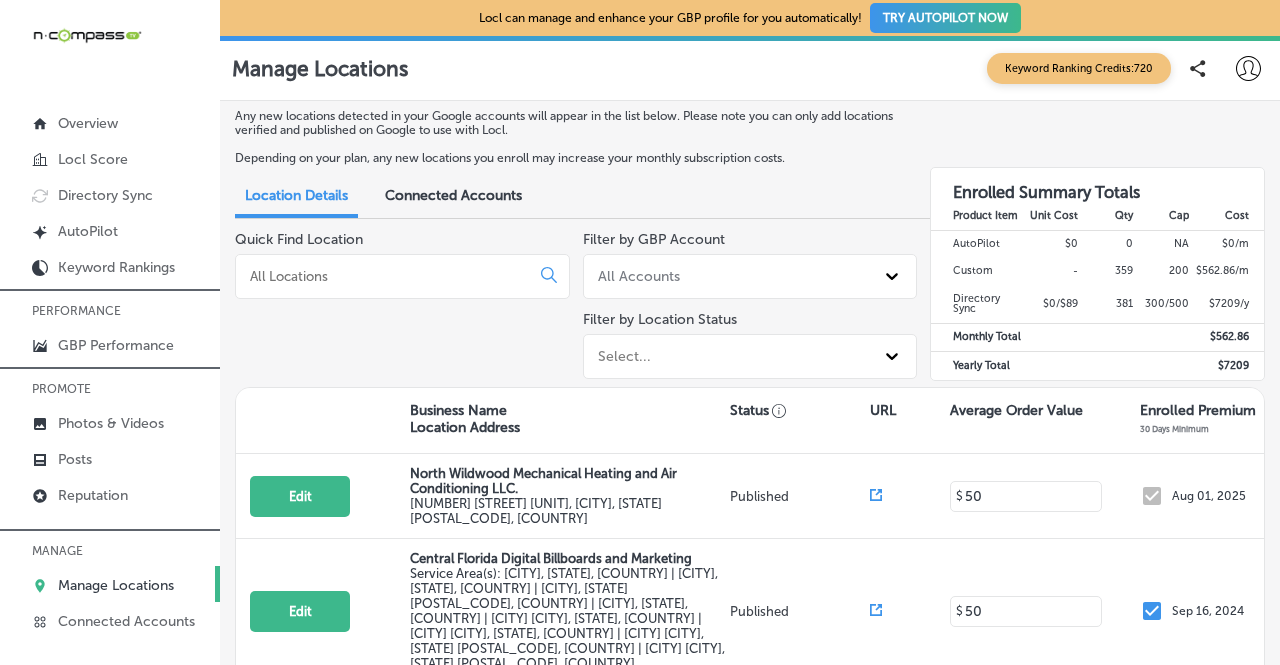click at bounding box center [386, 276] 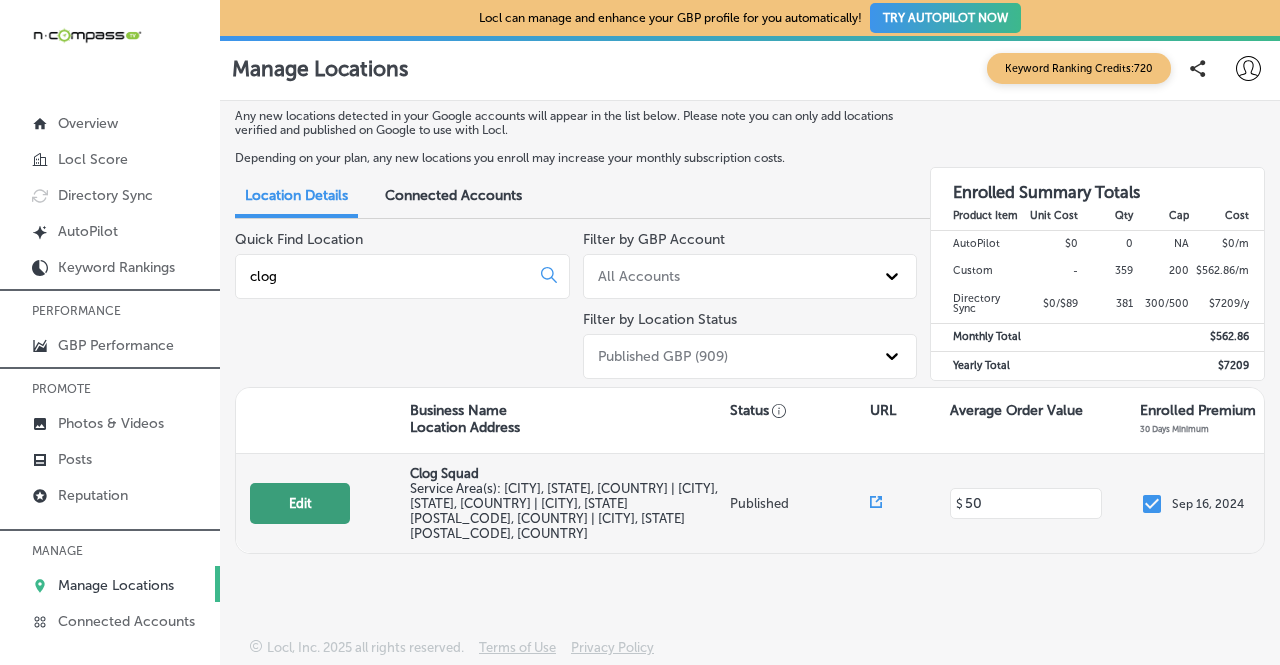 type on "clog" 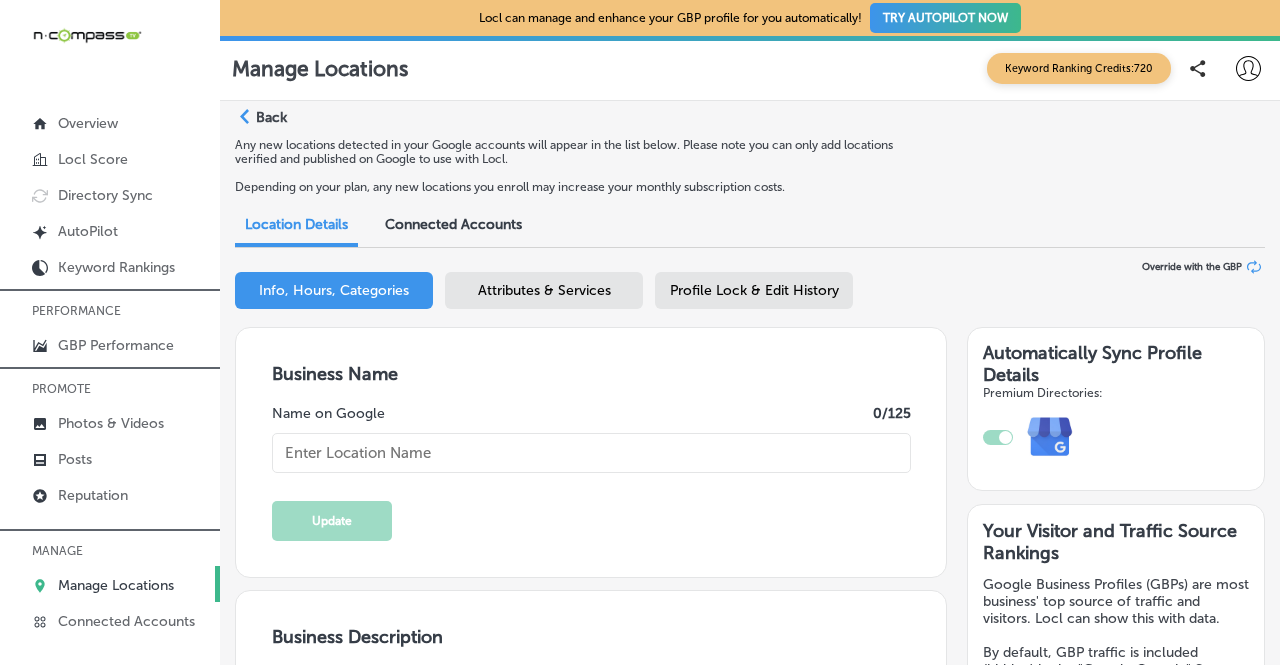 checkbox on "true" 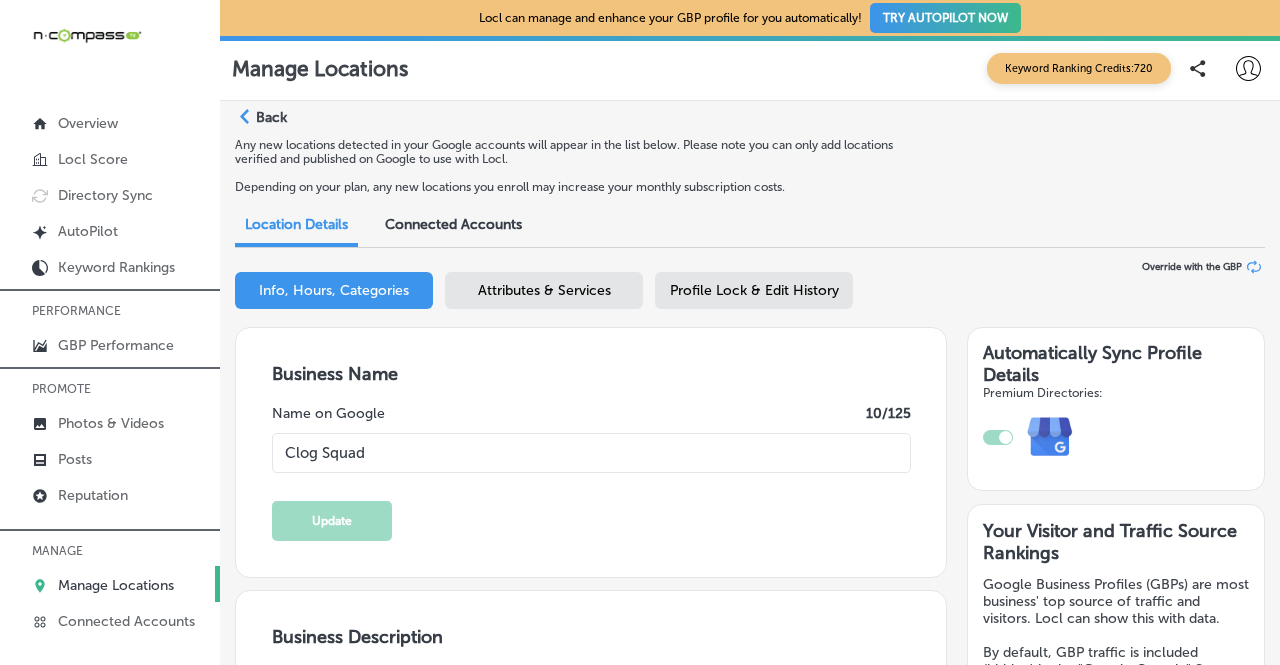 type on "https://www.clogsquad.com/" 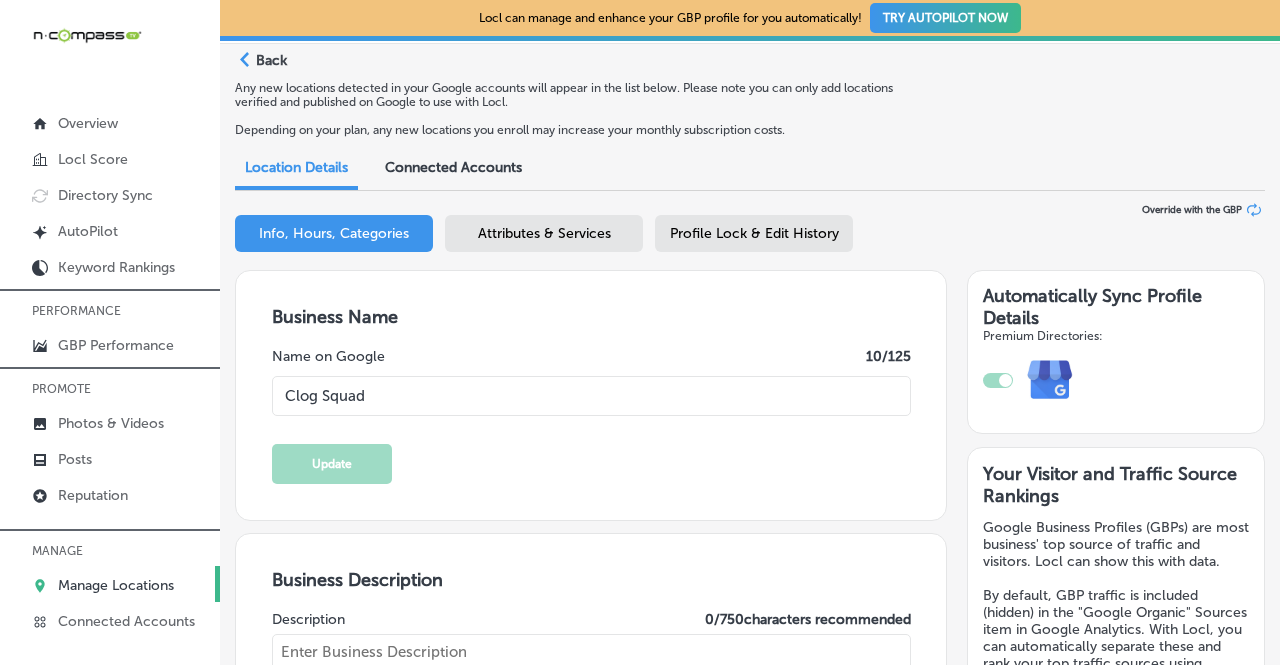 type on "[CITY], [STATE]. As licensed and insured plumbers, we use state-of-the-art technology for pipe inspections and trenchless pipe repair to effectively diagnose and resolve clogged drains, broken pipes, and other plumbing issues. Our skilled technicians are available 24/7 to quickly clear clogs, clean pipes, locate pipe problems, and make repairs to restore water flow. As a local plumbing company based in [CITY], [STATE], we take pride in delivering reliable services to residences and businesses across [COUNTY]. Contact the drain cleaning experts at Clog Squad to learn more about our quality repair capabilities serving communities across the region." 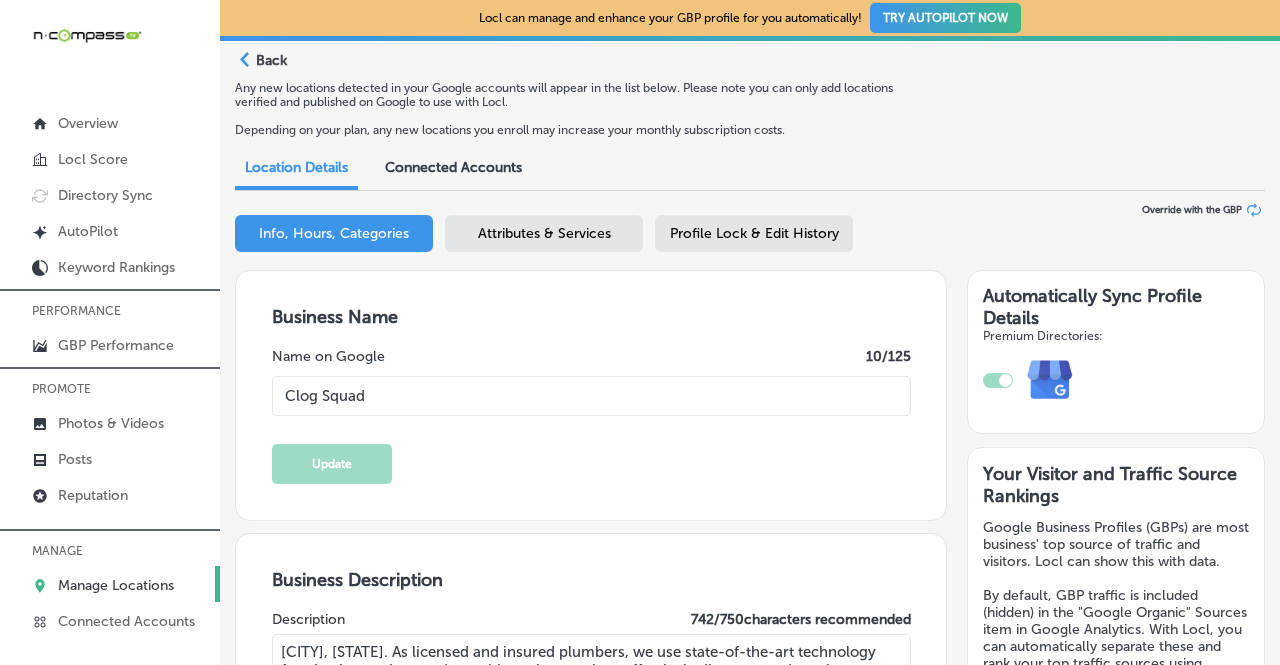 scroll, scrollTop: 100, scrollLeft: 0, axis: vertical 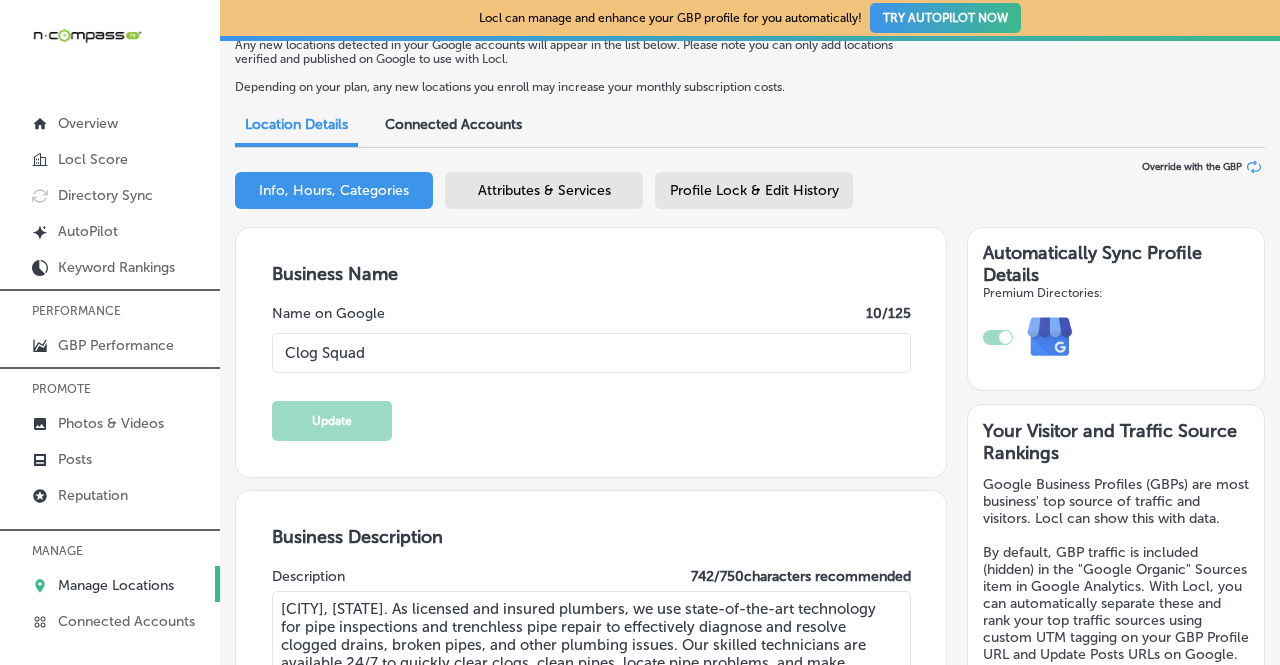 click on "Path
Created with Sketch.
Back Any new locations detected in your Google accounts will appear in the list below. Please note you can only add locations verified and published on Google to use with Locl. Depending on your plan, any new locations you enroll may increase your monthly subscription costs. Location Details Connected Accounts Business + Location
Clog Squad
Path
Created with Sketch.
Selected Locations  ( 1 ) Info, Hours, Categories Attributes & Services Profile Lock & Edit History Override with the GBP
Business Name Name on Google 10 /125 Clog Squad Update Business Description Description 742 / 750  characters recommended Update AutoPilot Generated Business Description Publishing Disabled Status:  0" at bounding box center (750, 1989) 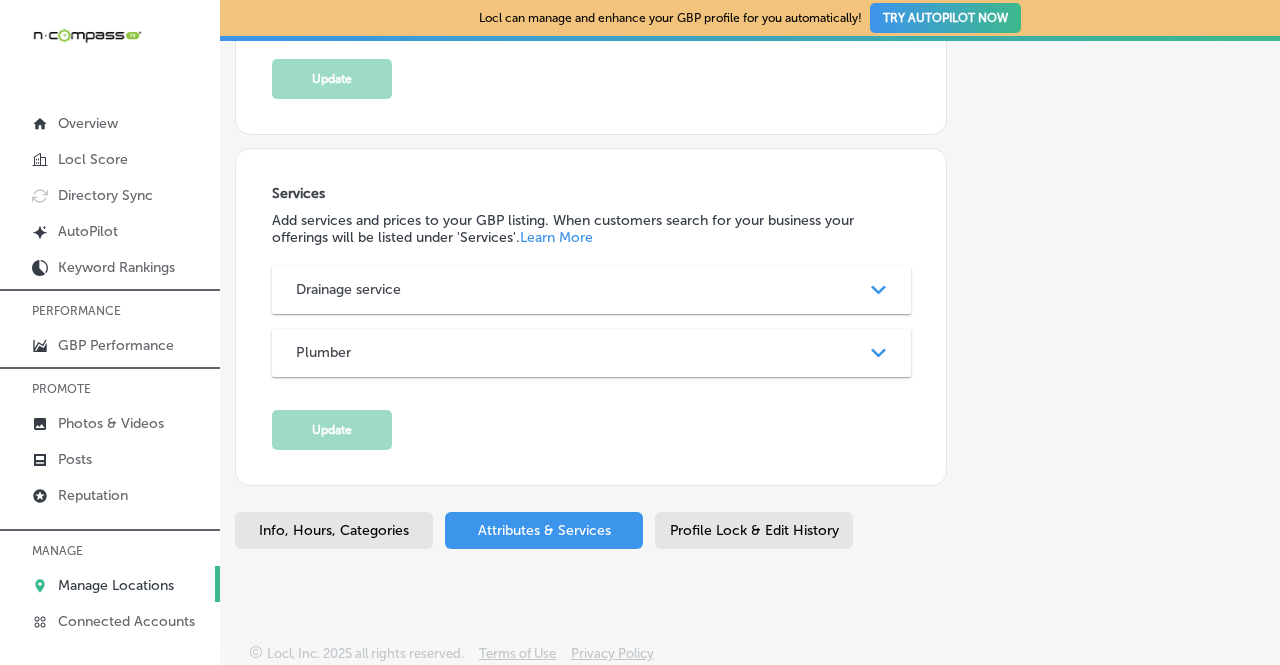 scroll, scrollTop: 718, scrollLeft: 0, axis: vertical 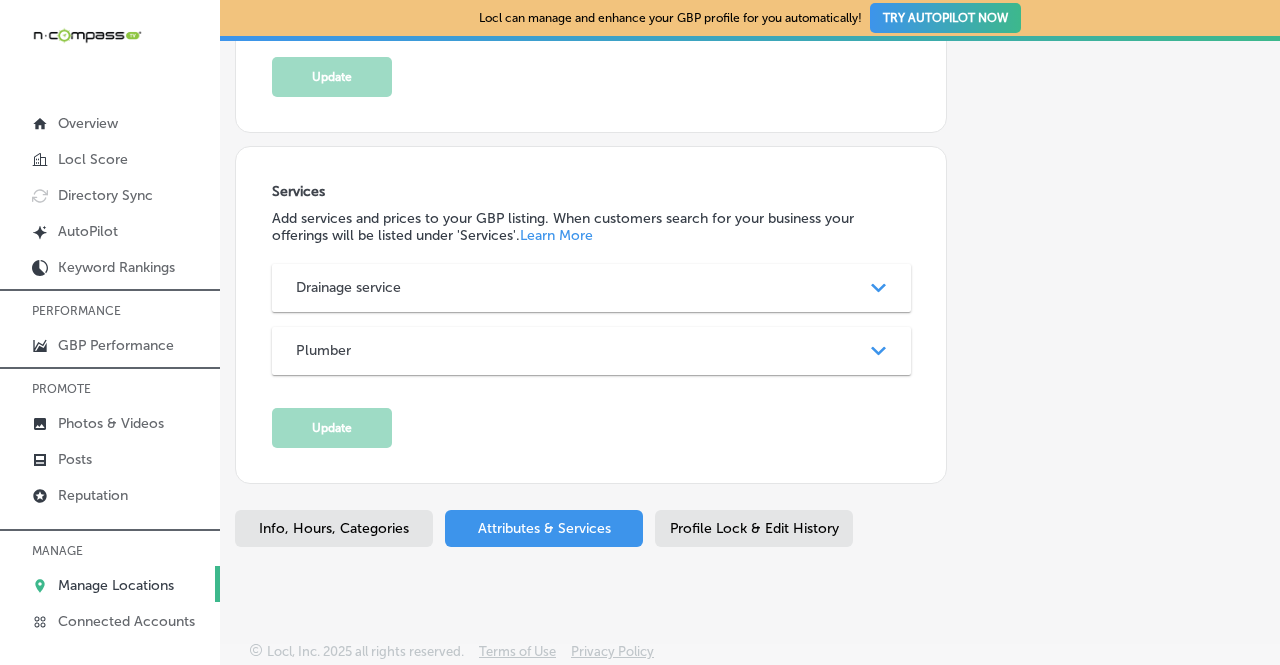 click on "Drainage service" at bounding box center (591, 287) 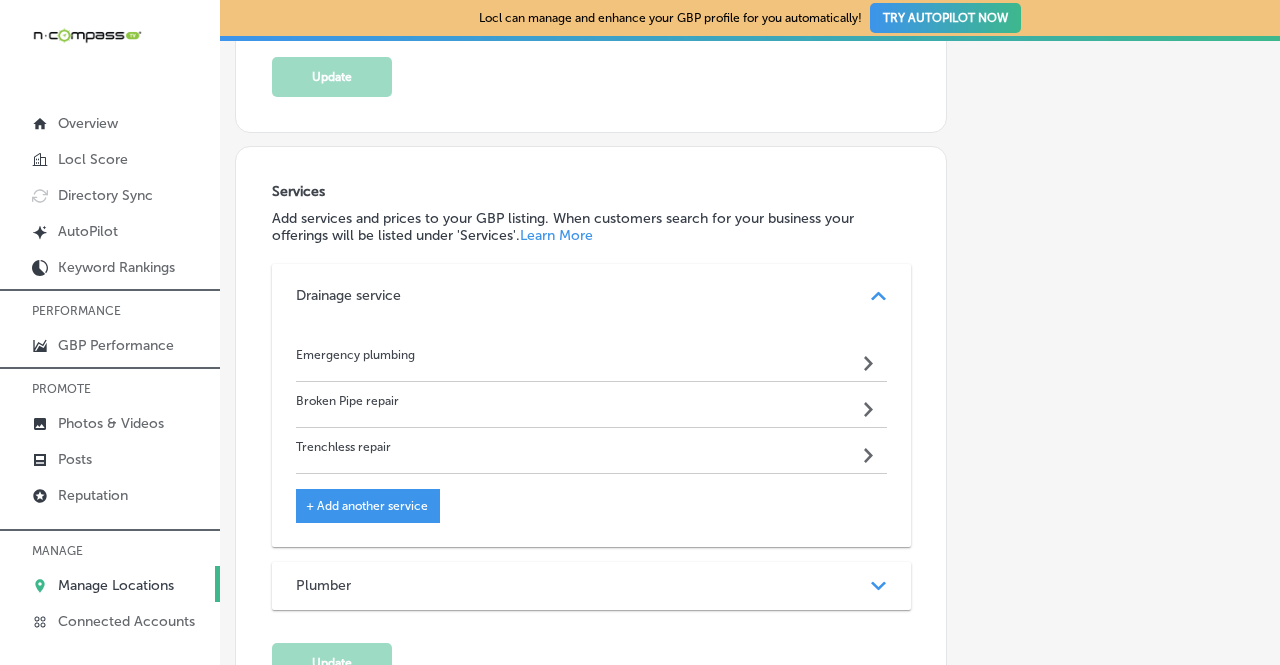 click on "Plumber" at bounding box center [591, 585] 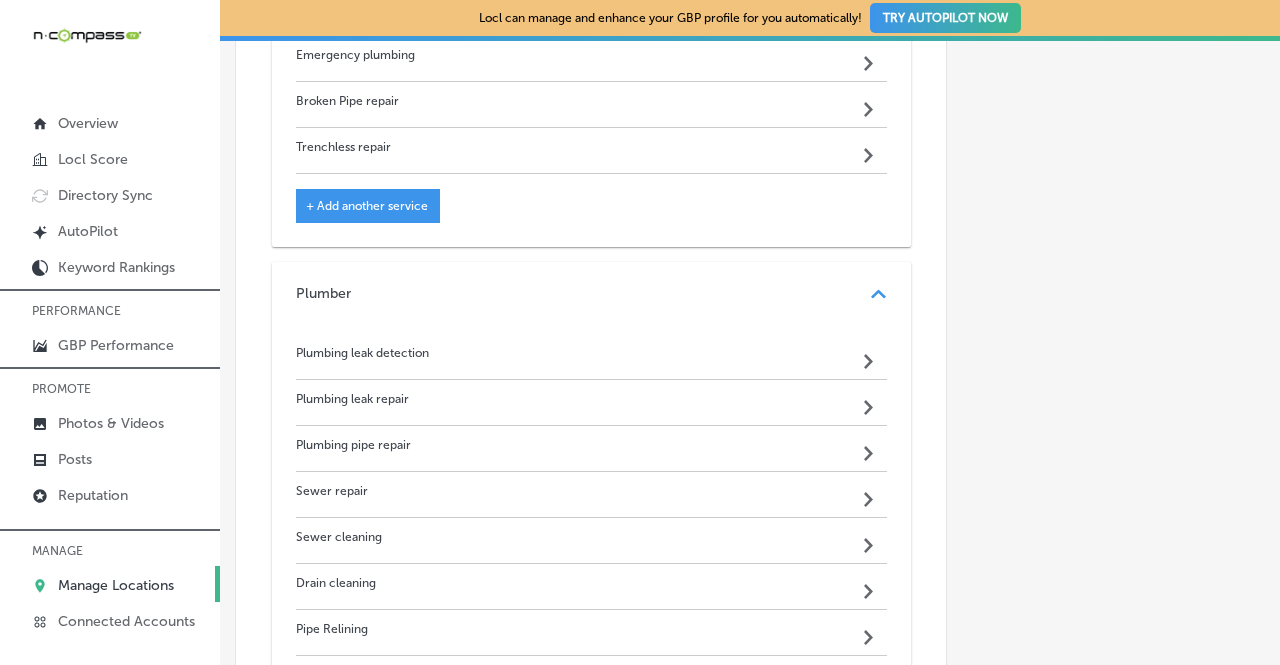 scroll, scrollTop: 818, scrollLeft: 0, axis: vertical 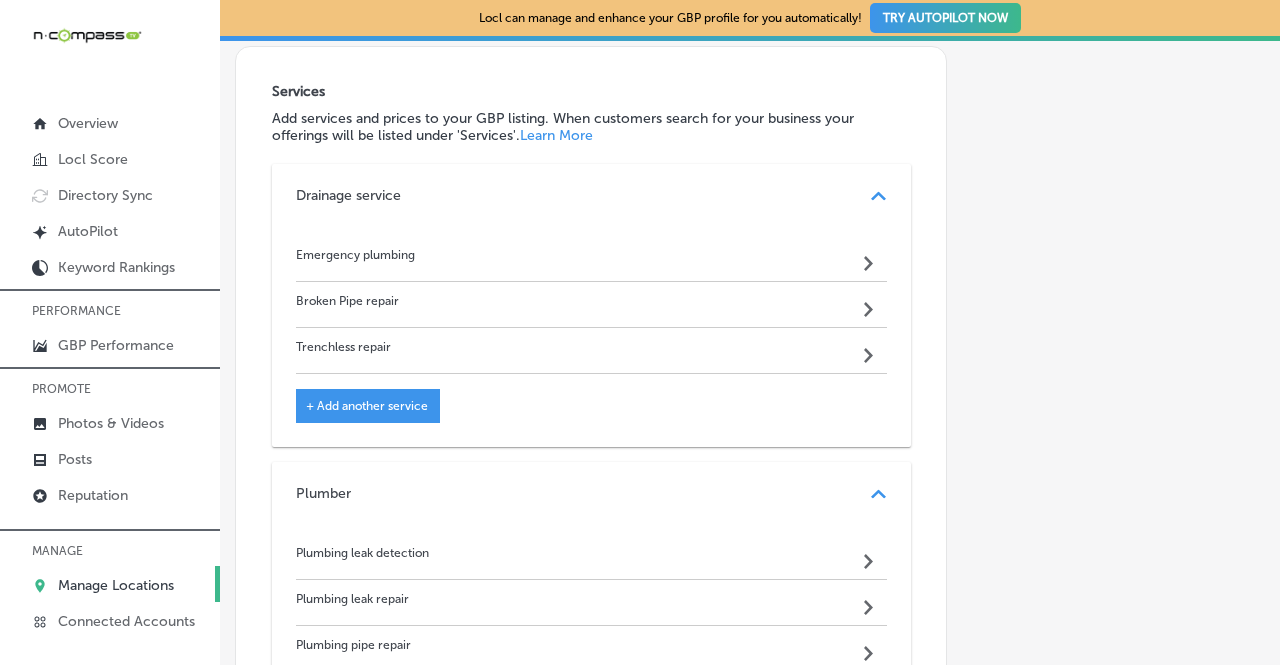 click on "+ Add another service" at bounding box center (368, 406) 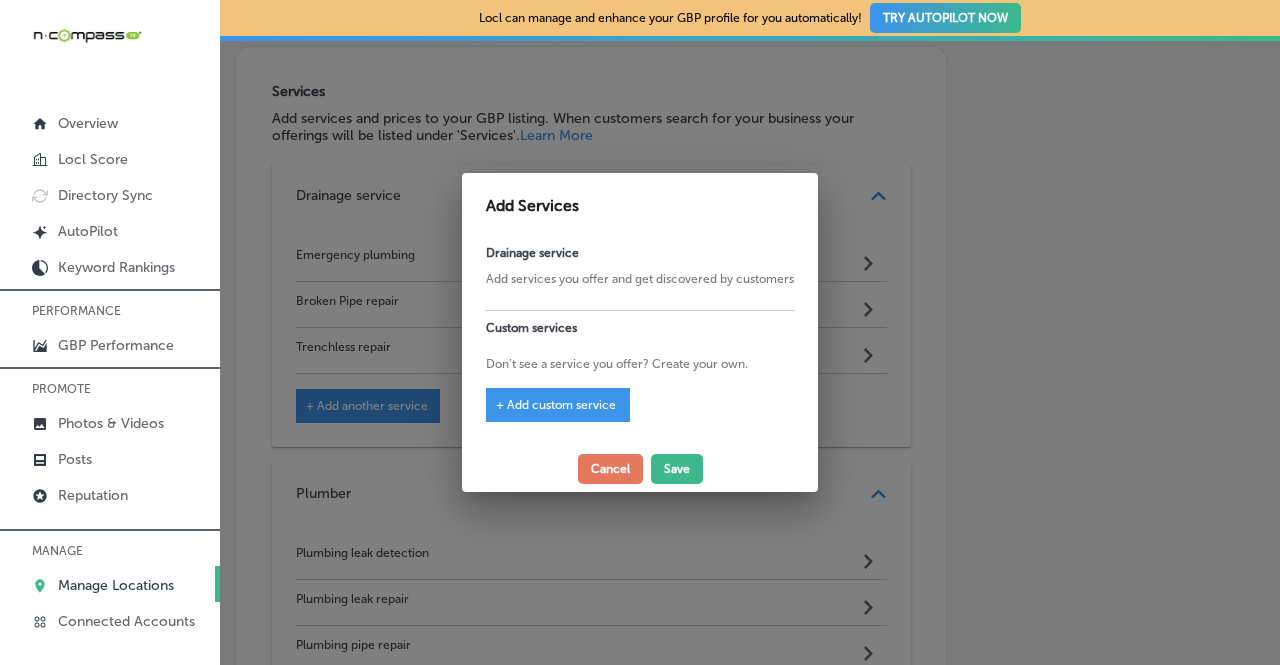 click on "+ Add custom service" at bounding box center [556, 405] 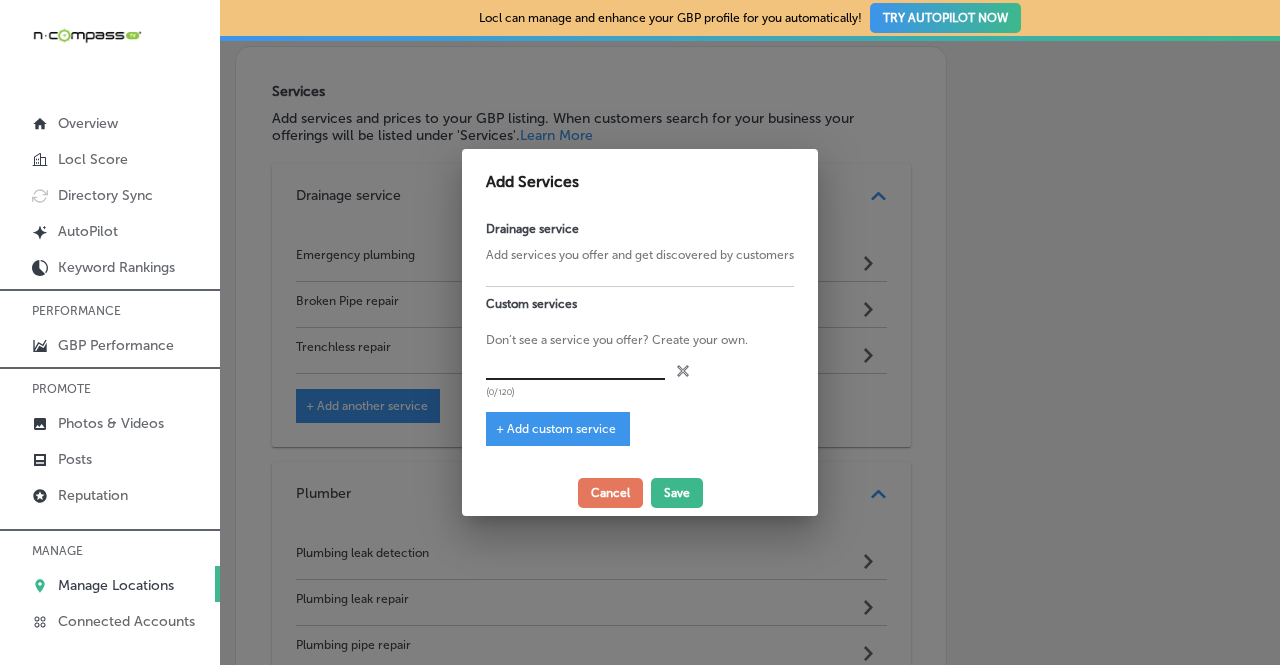 click at bounding box center [575, 364] 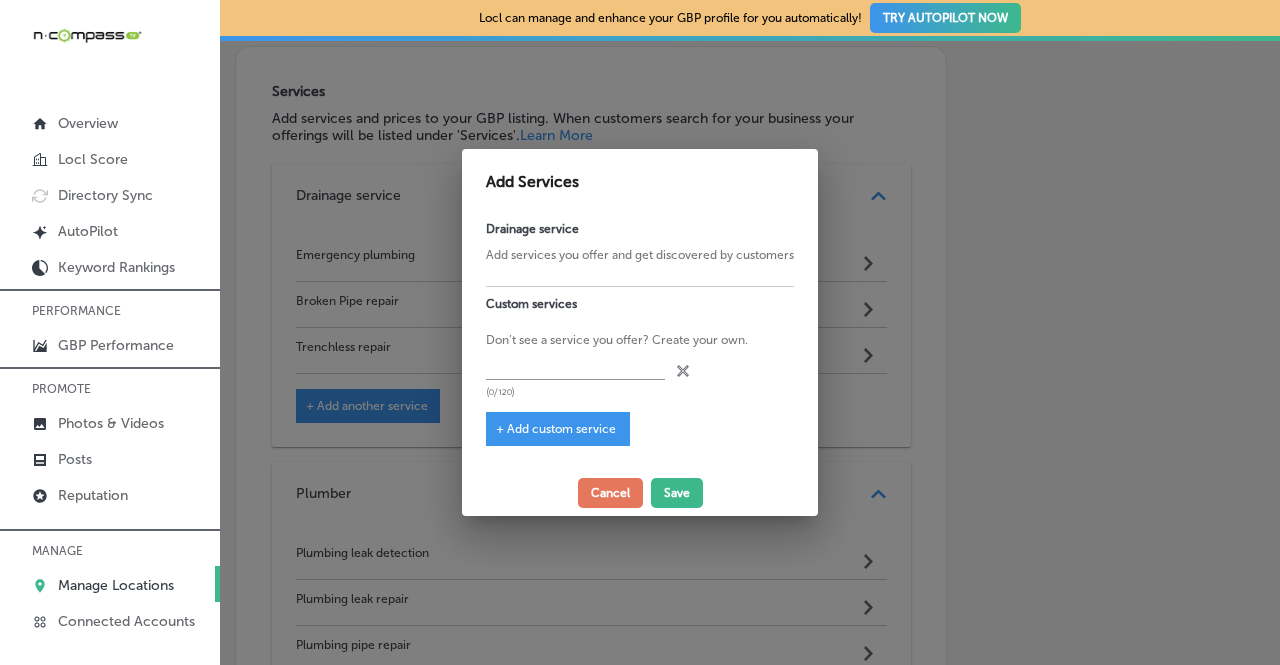 click on "(0/120)
close
Created with Sketch." at bounding box center (640, 373) 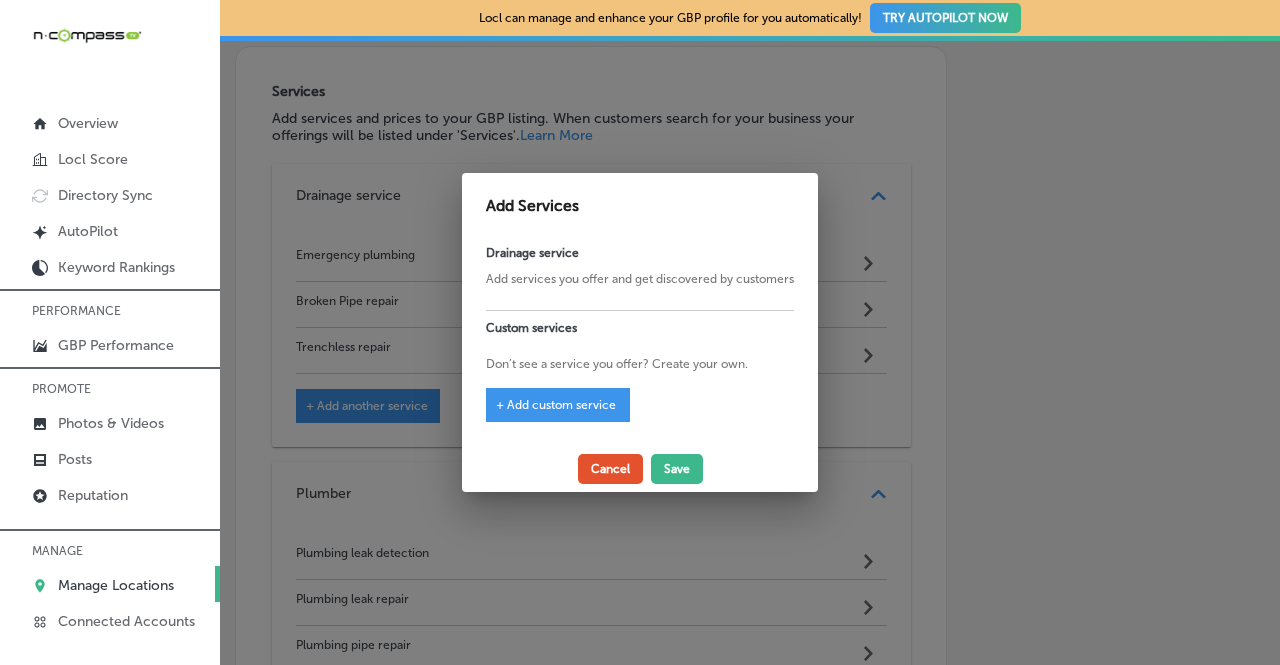 click on "Cancel" at bounding box center [610, 469] 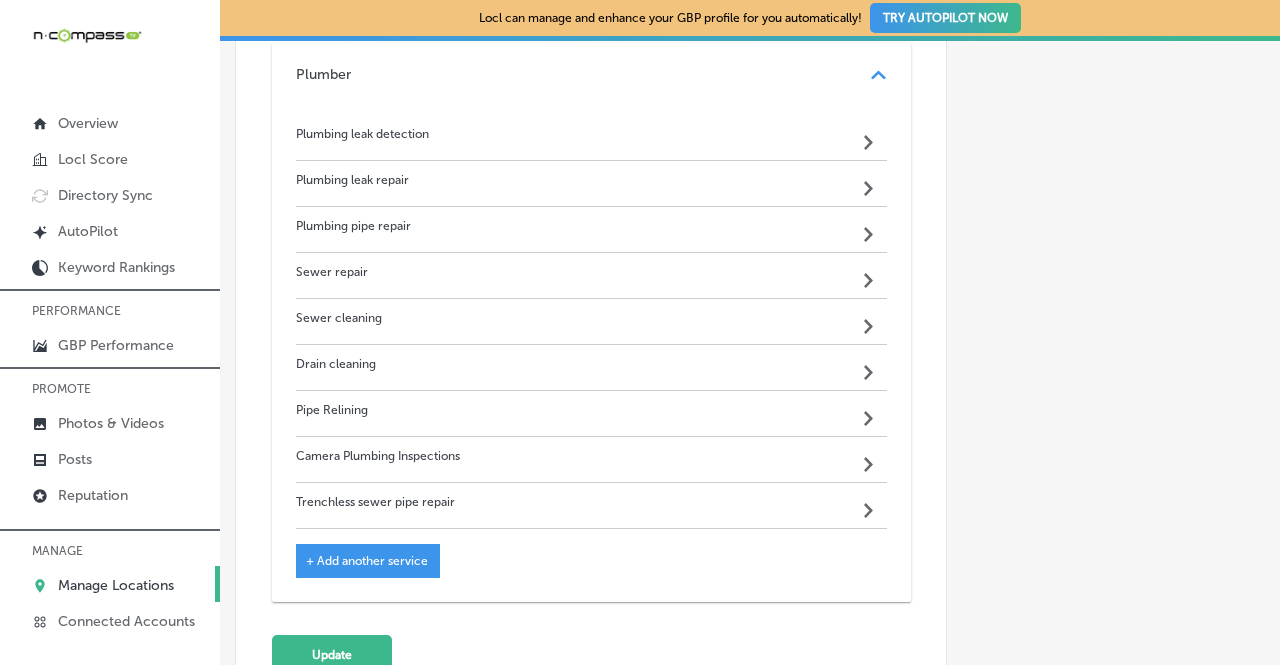 scroll, scrollTop: 1218, scrollLeft: 0, axis: vertical 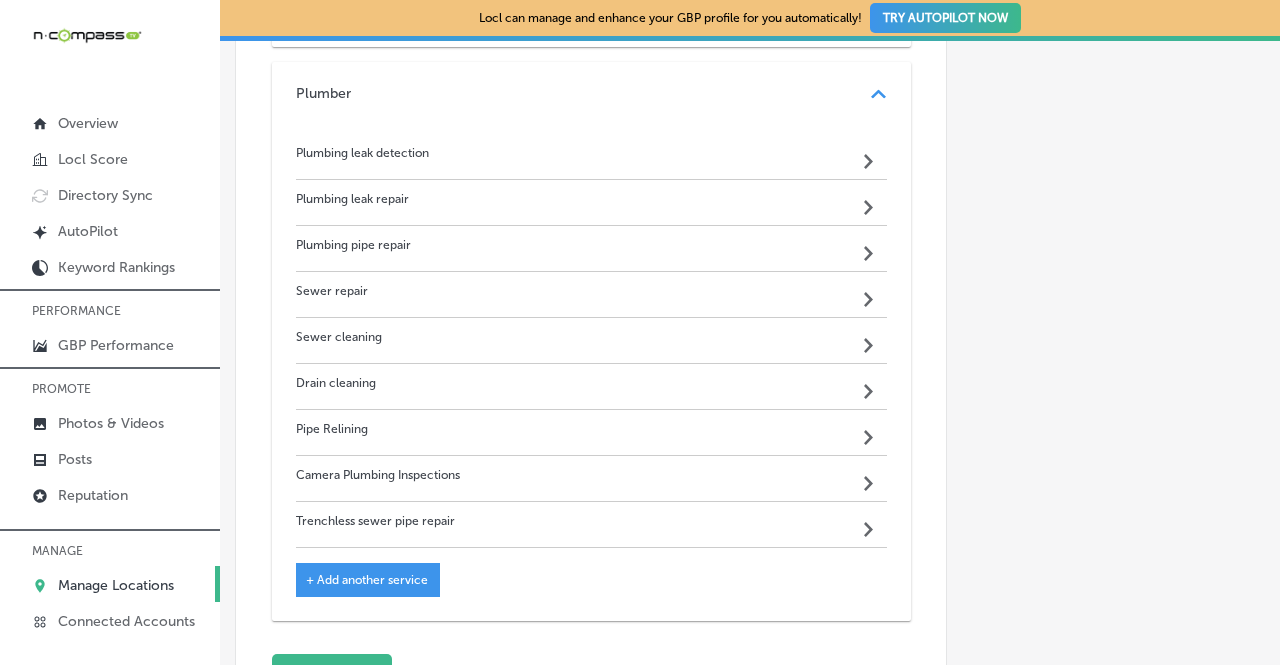 click on "Trenchless sewer pipe repair
Path
Created with Sketch." at bounding box center [591, 525] 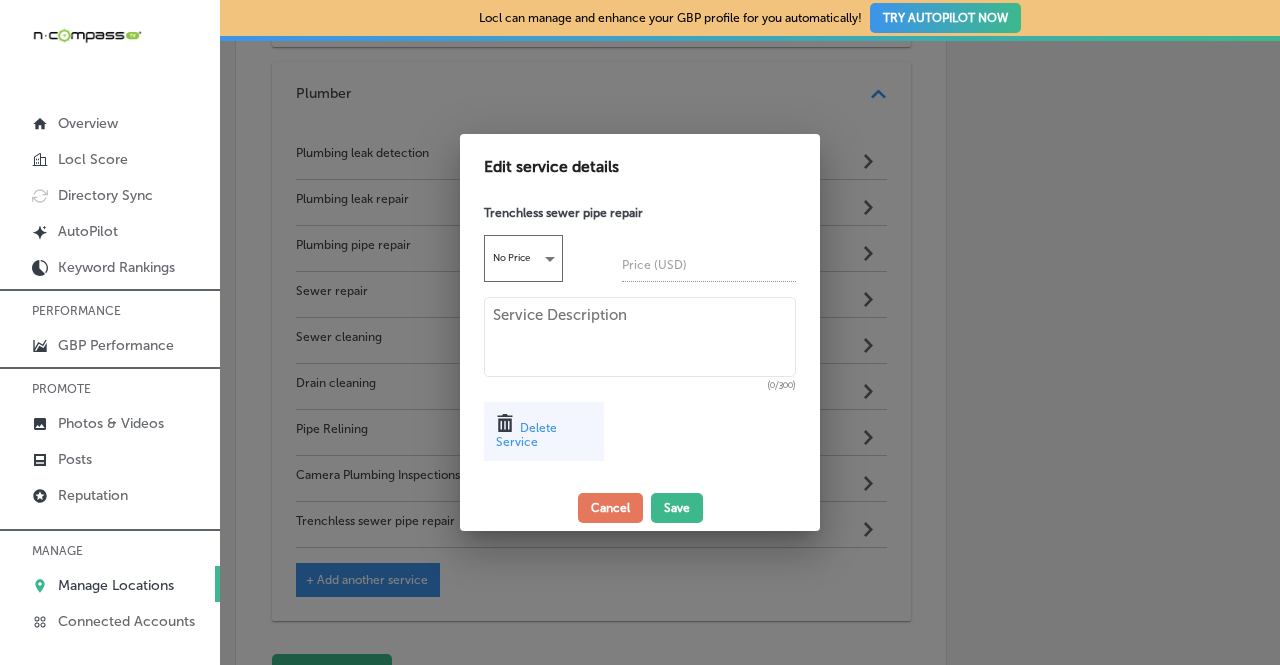 click at bounding box center [640, 332] 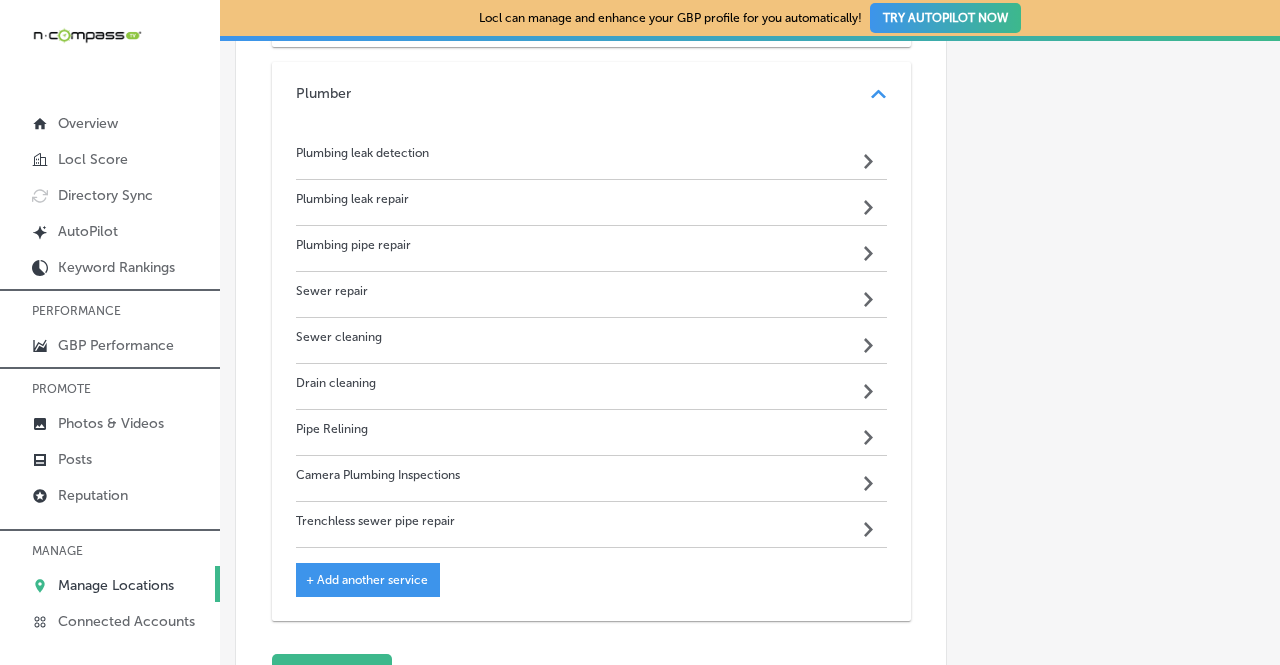 click on "Drain cleaning
Path
Created with Sketch." at bounding box center (591, 387) 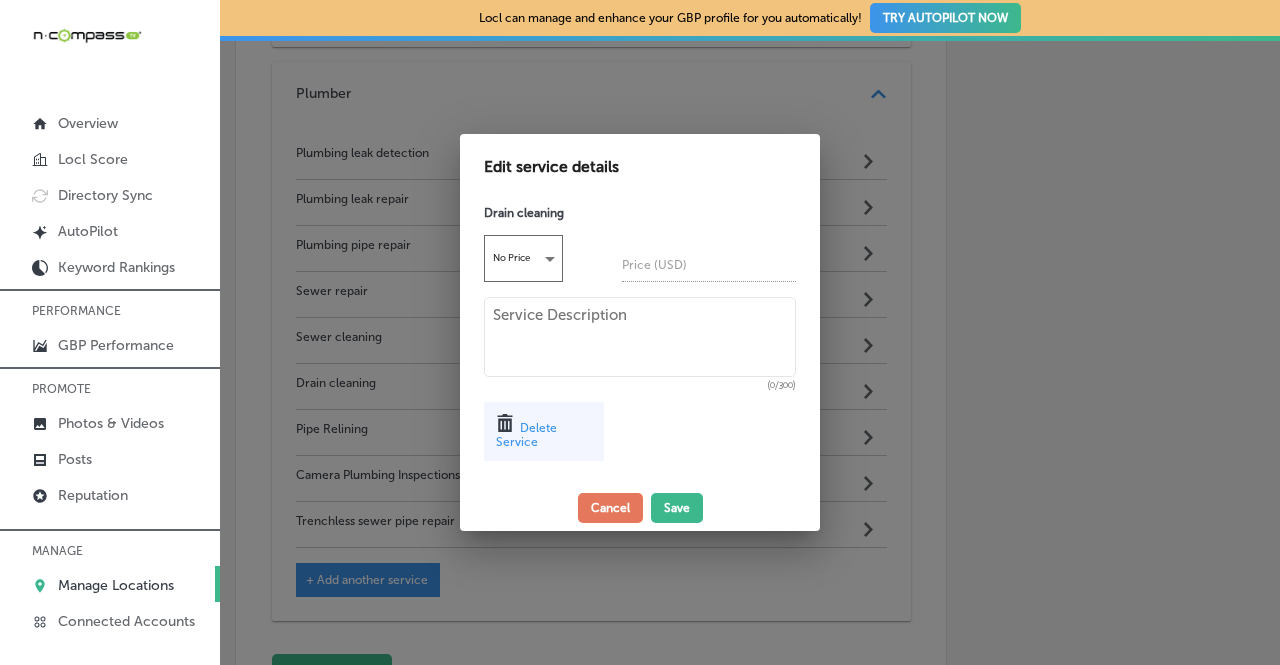 click at bounding box center [640, 332] 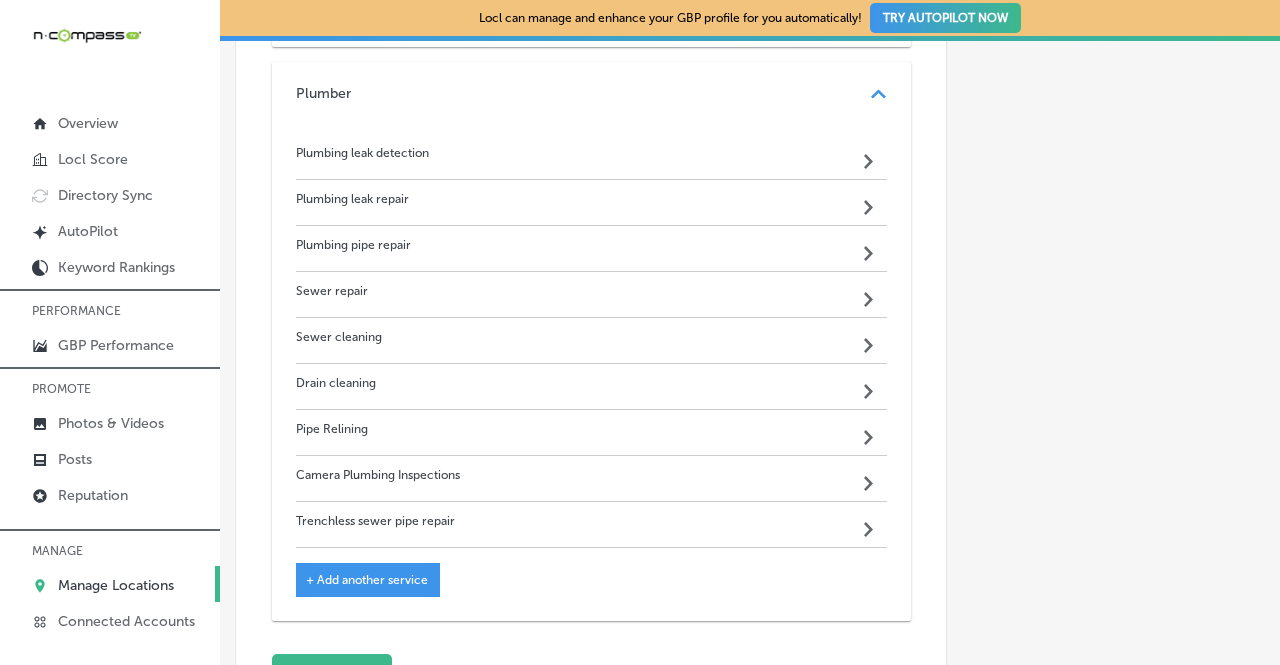 click on "Plumbing leak detection
Path
Created with Sketch." at bounding box center (591, 157) 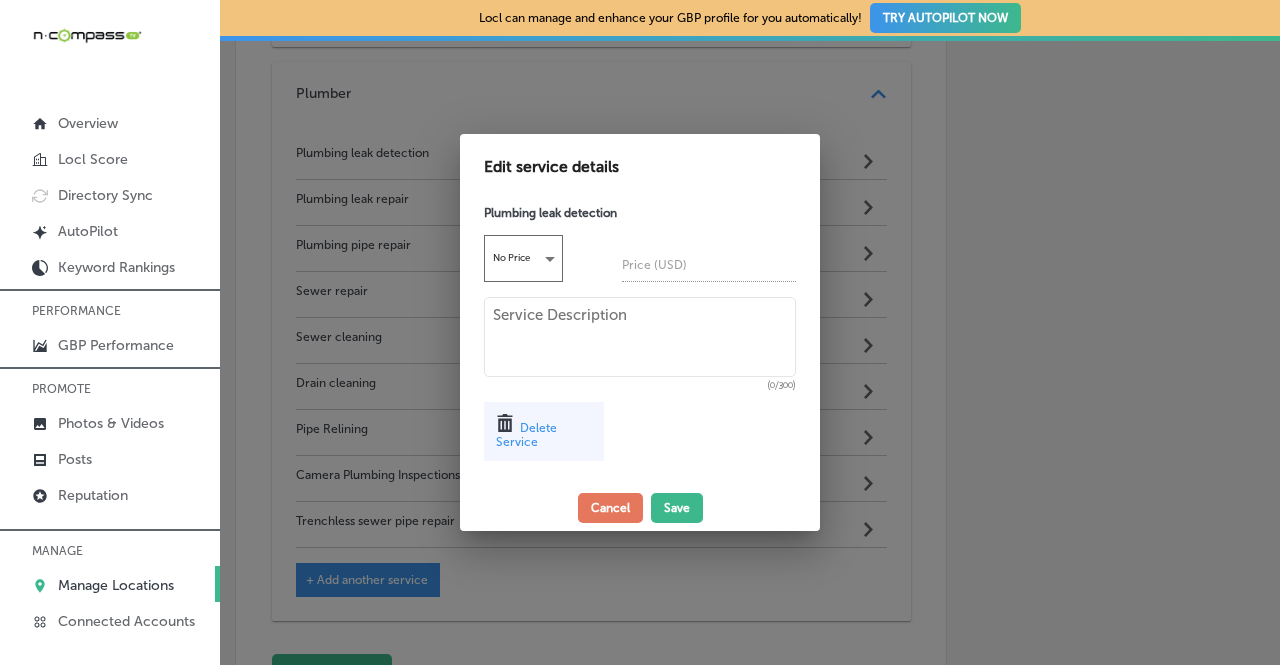 click at bounding box center (640, 332) 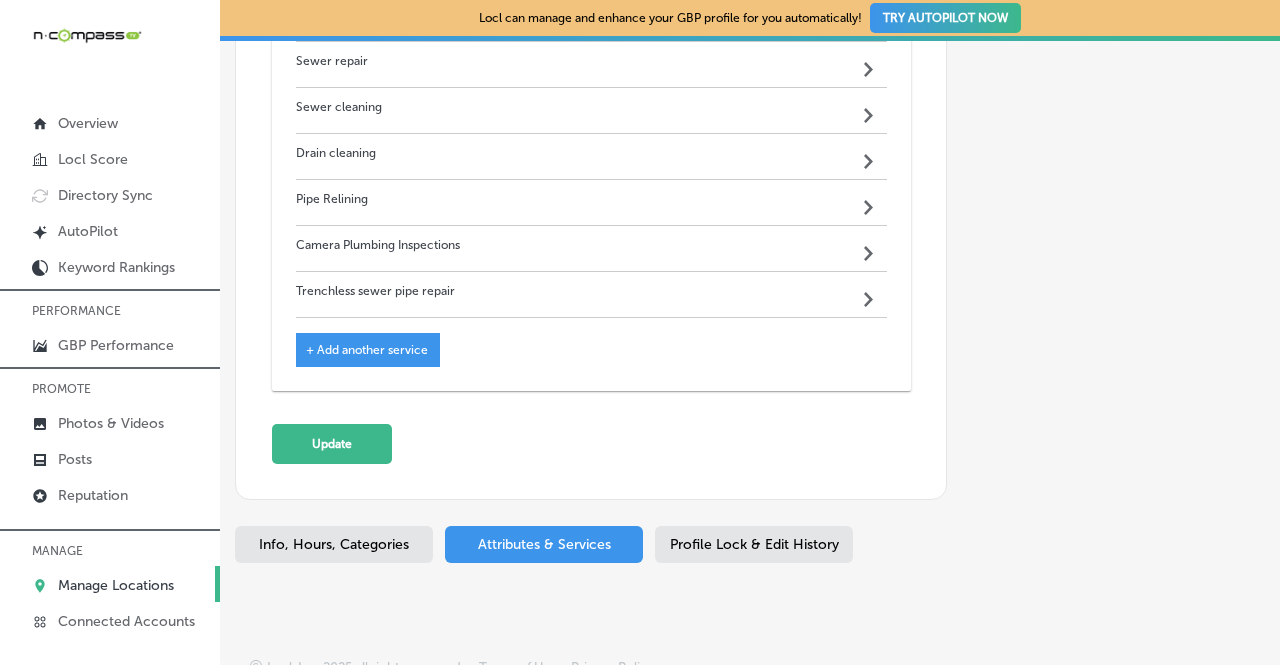 scroll, scrollTop: 1461, scrollLeft: 0, axis: vertical 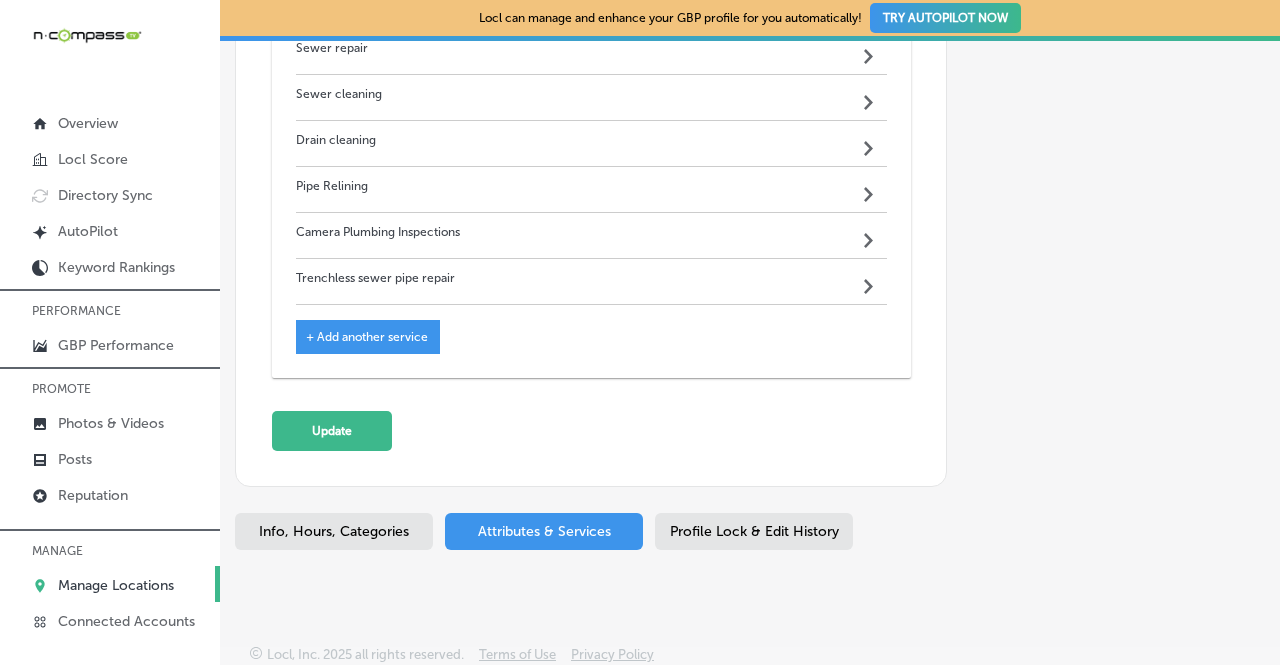 click on "Info, Hours, Categories" at bounding box center [334, 531] 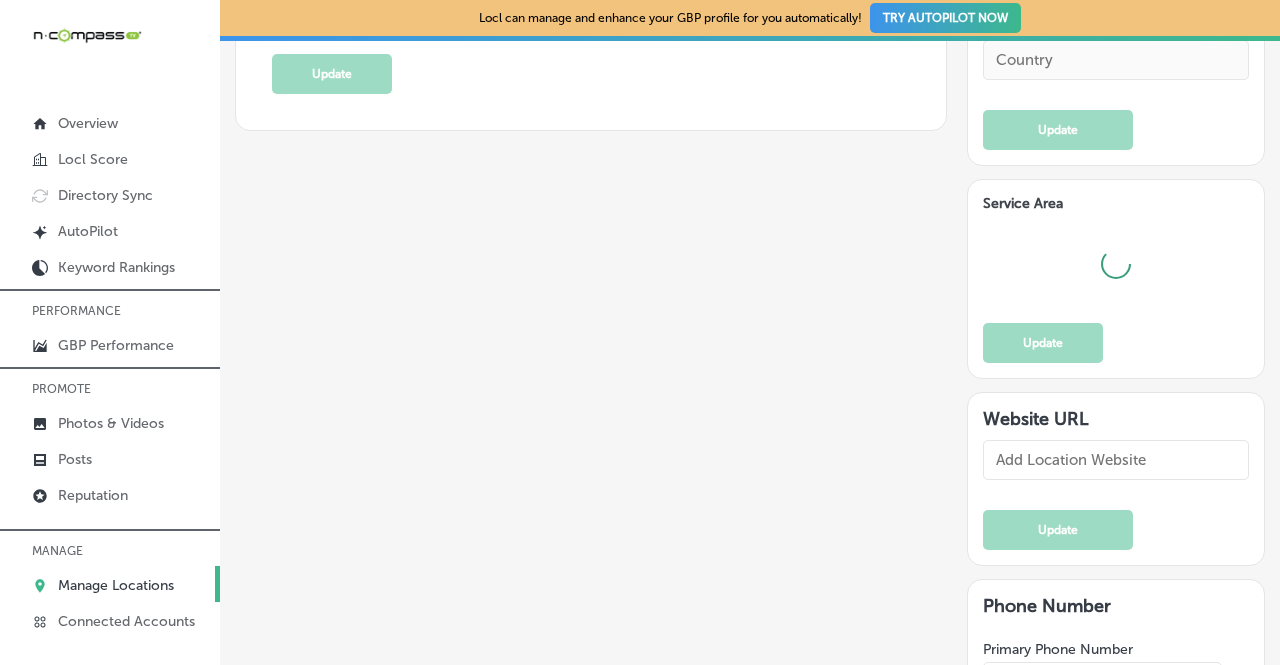 type on "Clog Squad" 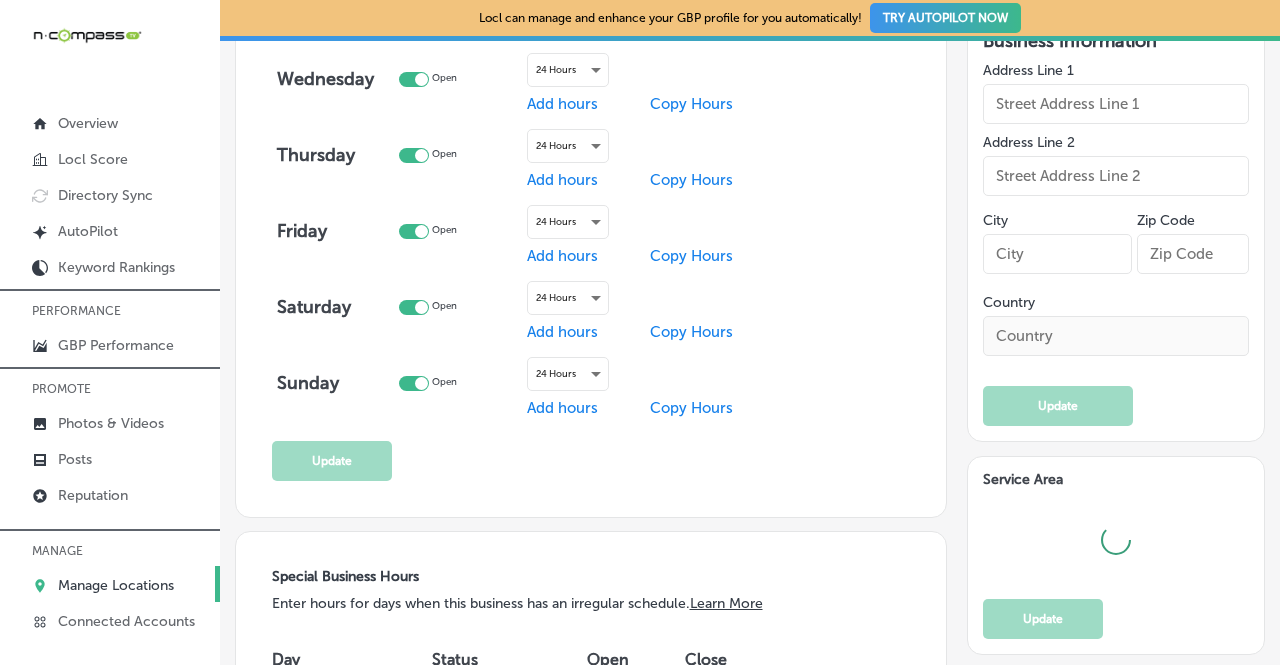 type on "[NUMBER] [STREET]" 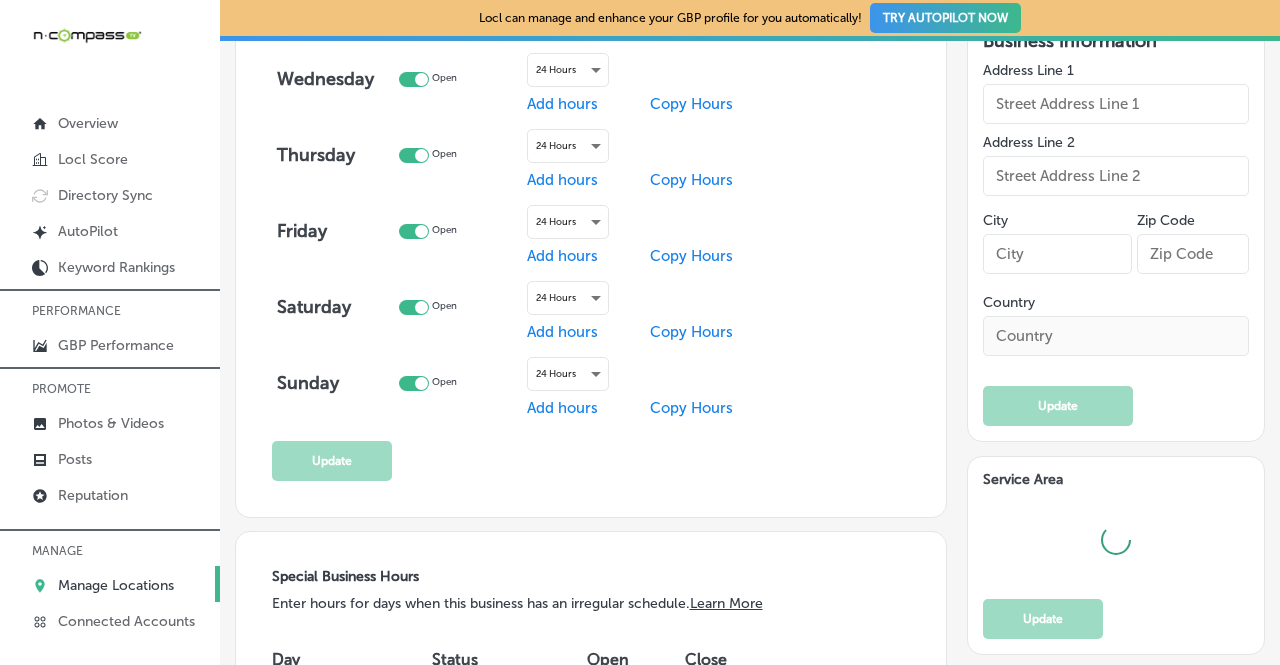 type on "[CITY]" 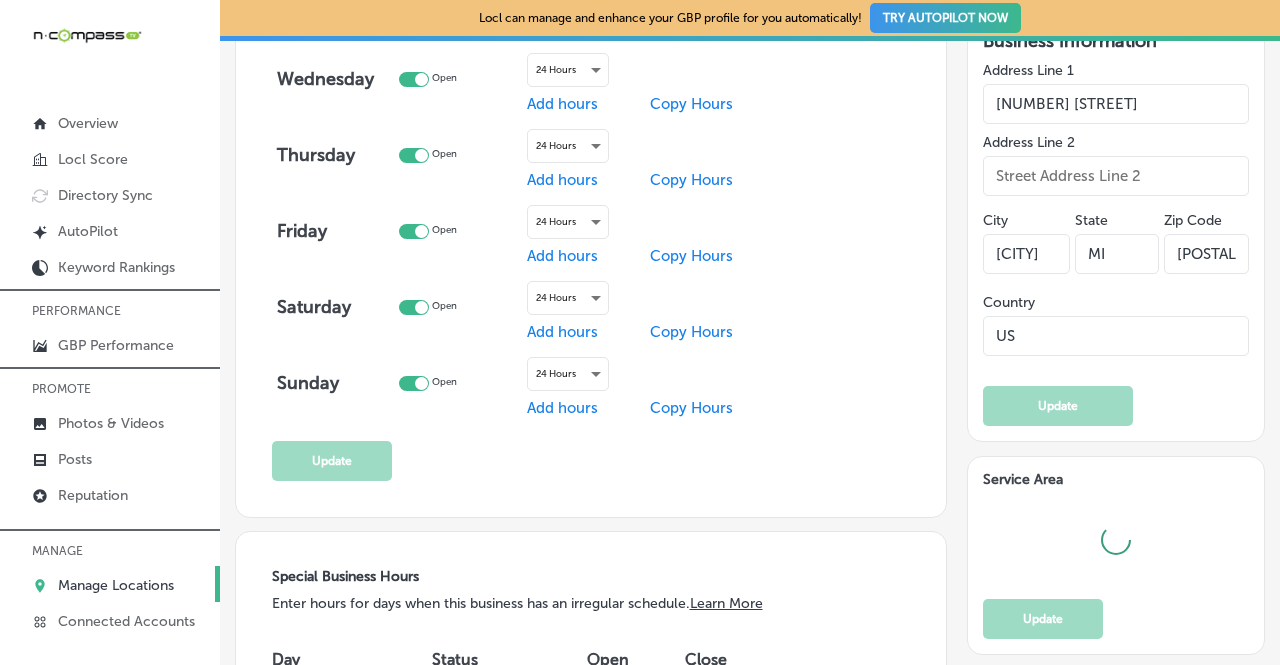checkbox on "true" 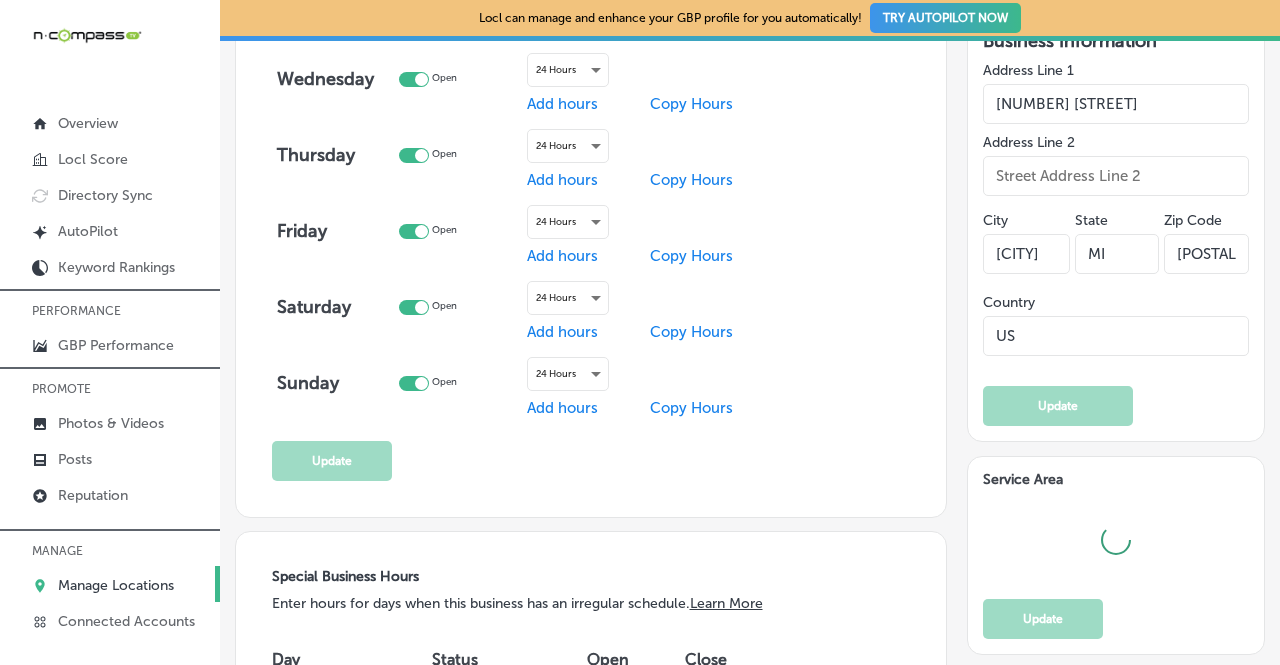 type on "[CITY], [STATE]. As licensed and insured plumbers, we use state-of-the-art technology for pipe inspections and trenchless pipe repair to effectively diagnose and resolve clogged drains, broken pipes, and other plumbing issues. Our skilled technicians are available 24/7 to quickly clear clogs, clean pipes, locate pipe problems, and make repairs to restore water flow. As a local plumbing company based in [CITY], [STATE], we take pride in delivering reliable services to residences and businesses across [COUNTY]. Contact the drain cleaning experts at Clog Squad to learn more about our quality repair capabilities serving communities across the region." 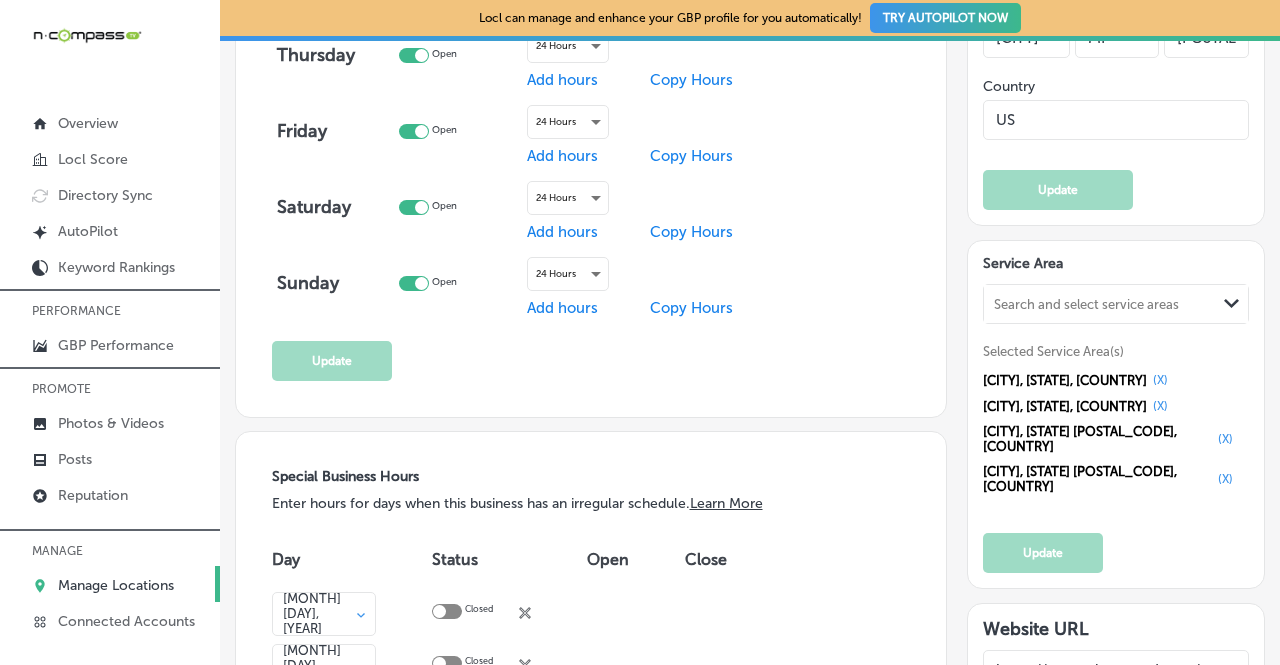 type on "[PHONE]" 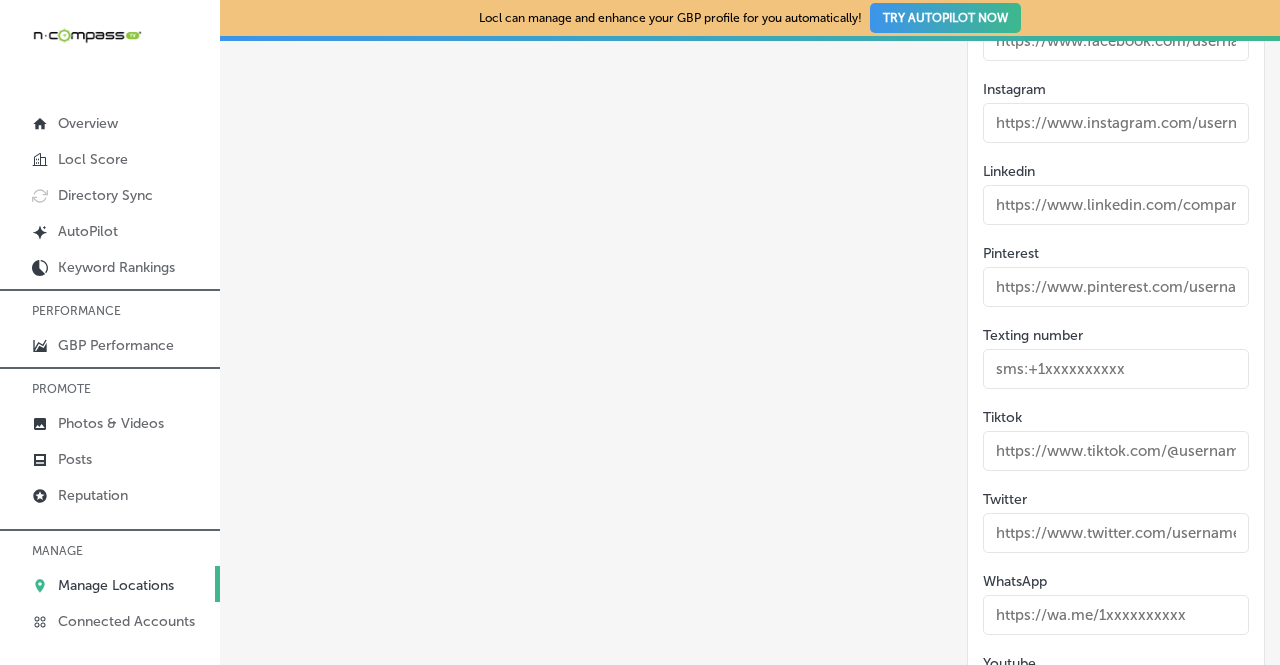 scroll, scrollTop: 3468, scrollLeft: 0, axis: vertical 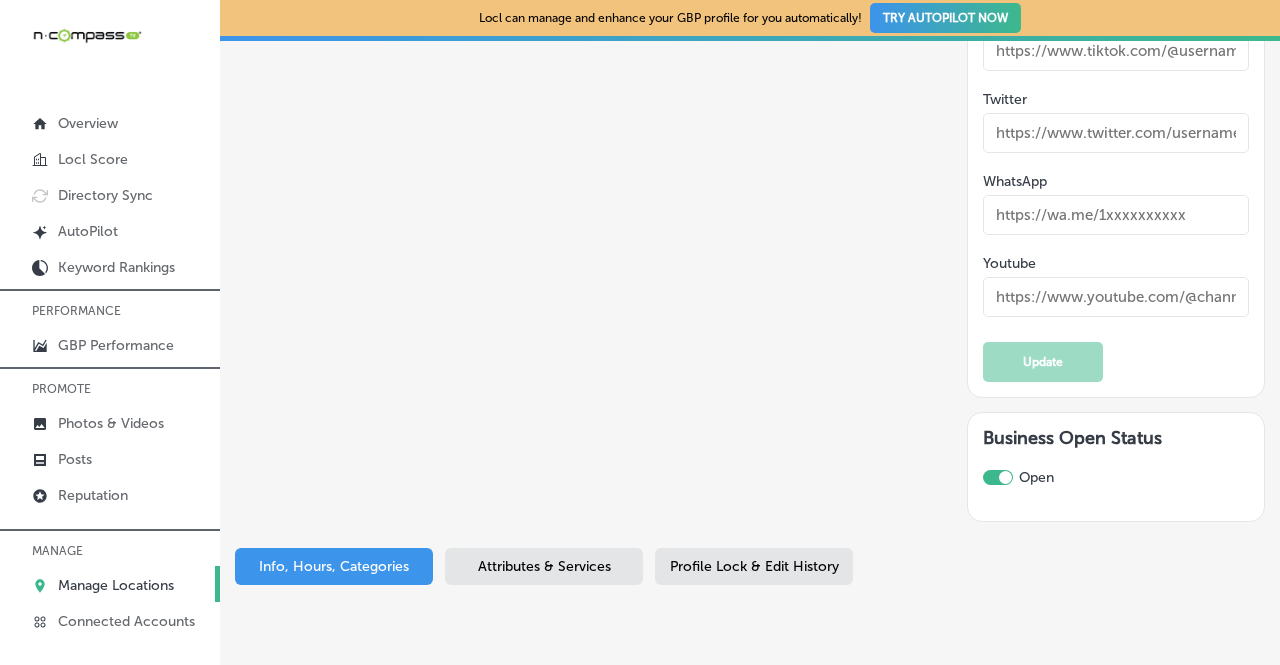 click on "Attributes & Services" at bounding box center (544, 566) 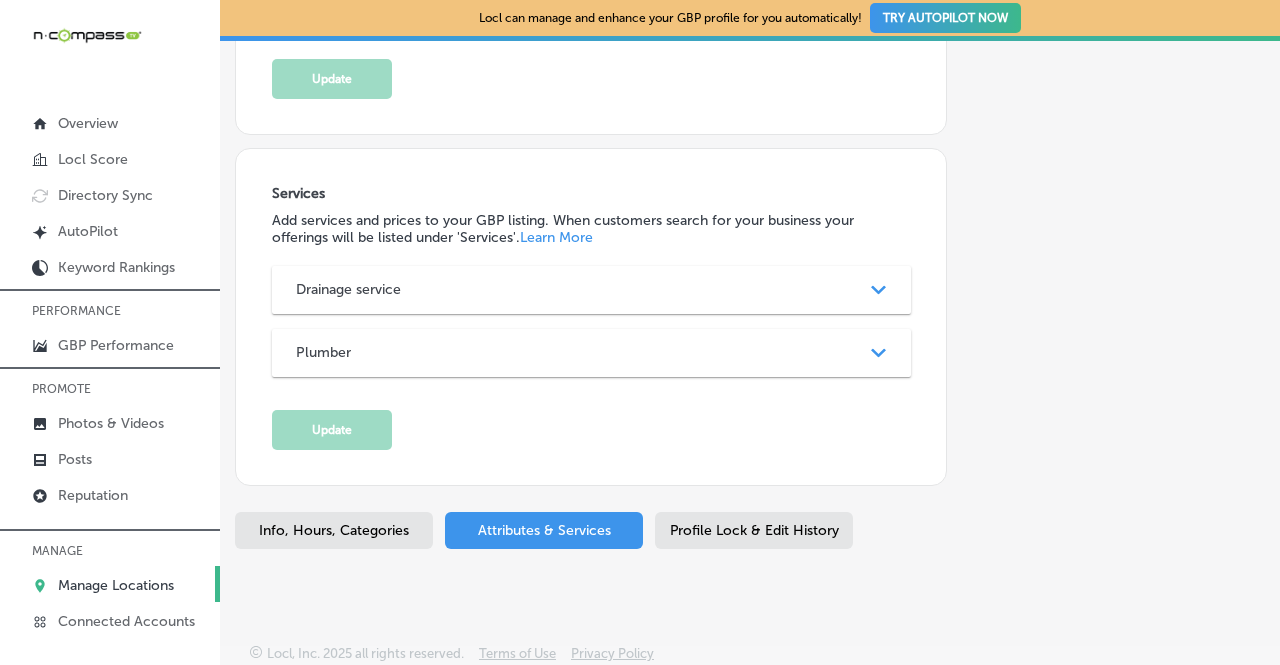 scroll, scrollTop: 718, scrollLeft: 0, axis: vertical 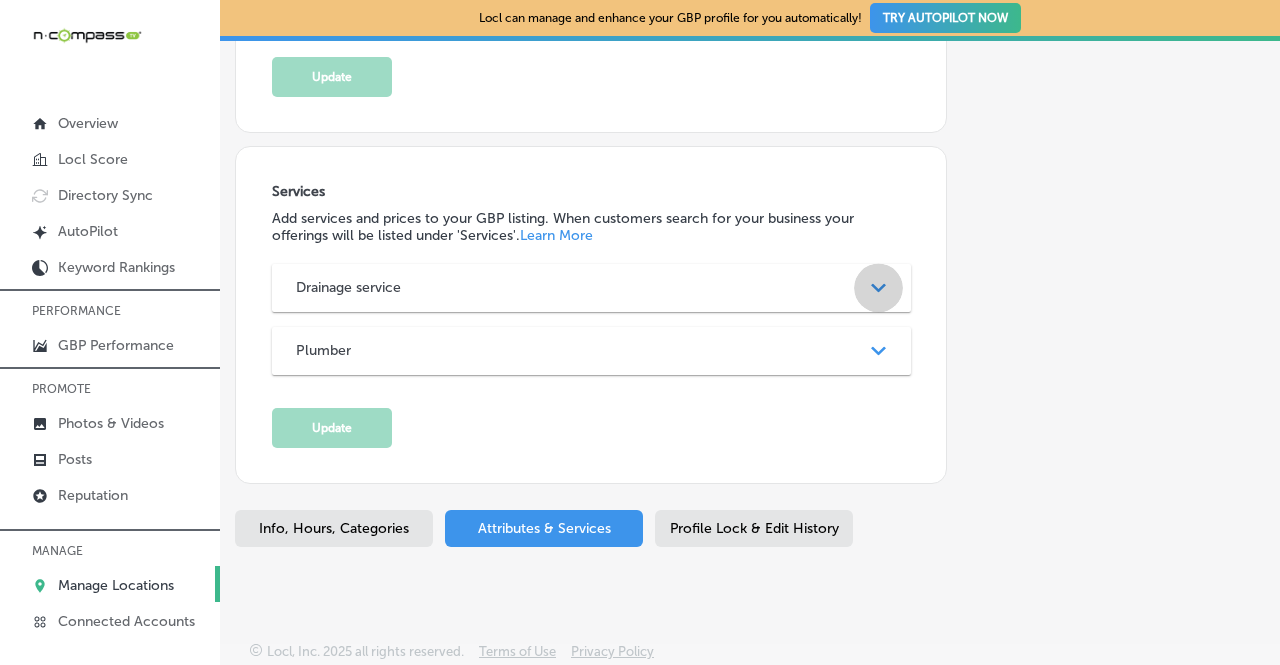 click on "Path
Created with Sketch." at bounding box center [878, 287] 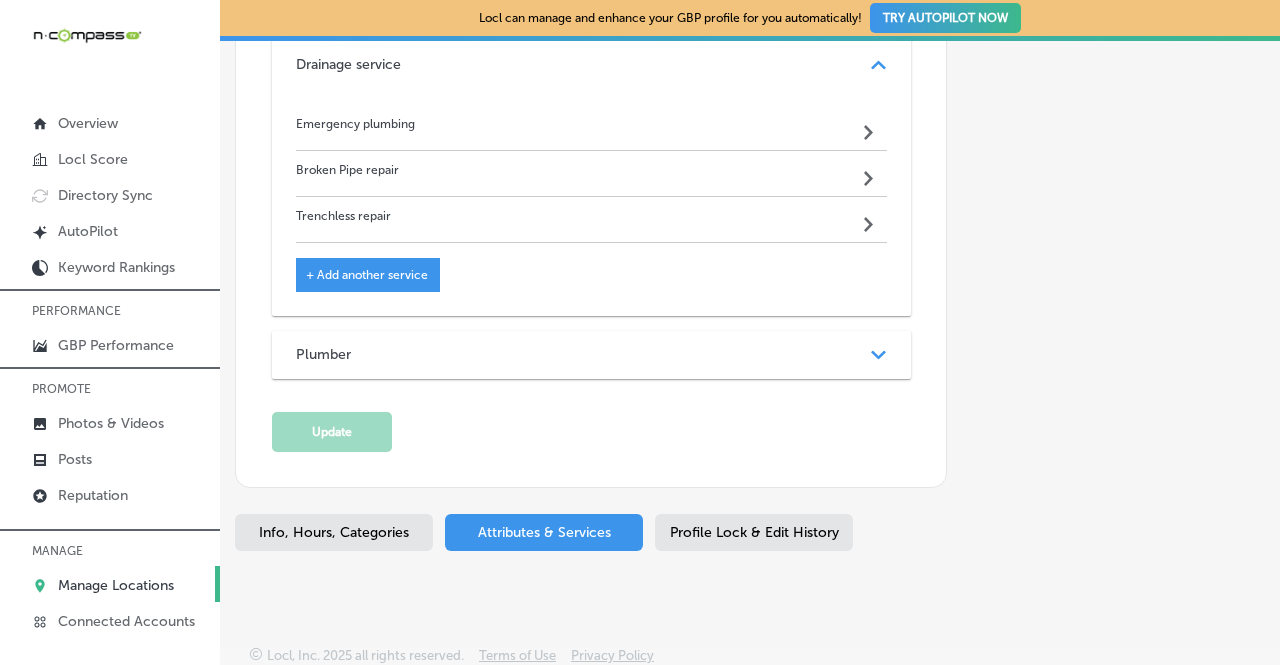 scroll, scrollTop: 952, scrollLeft: 0, axis: vertical 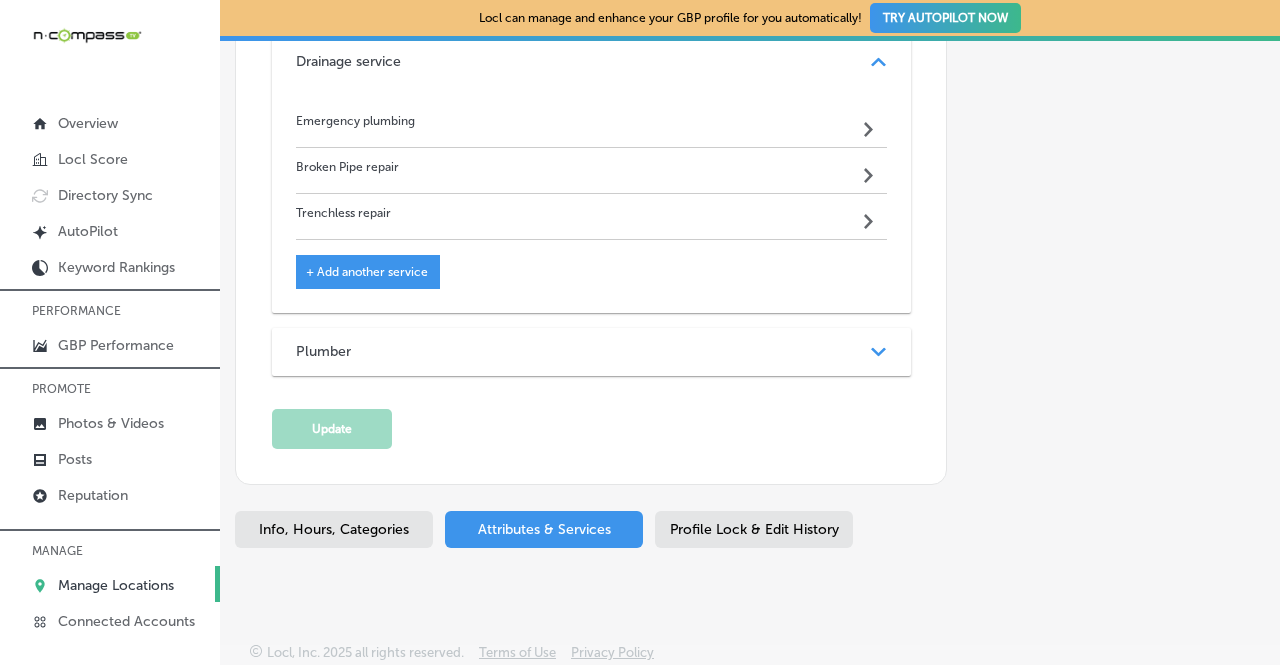 click 